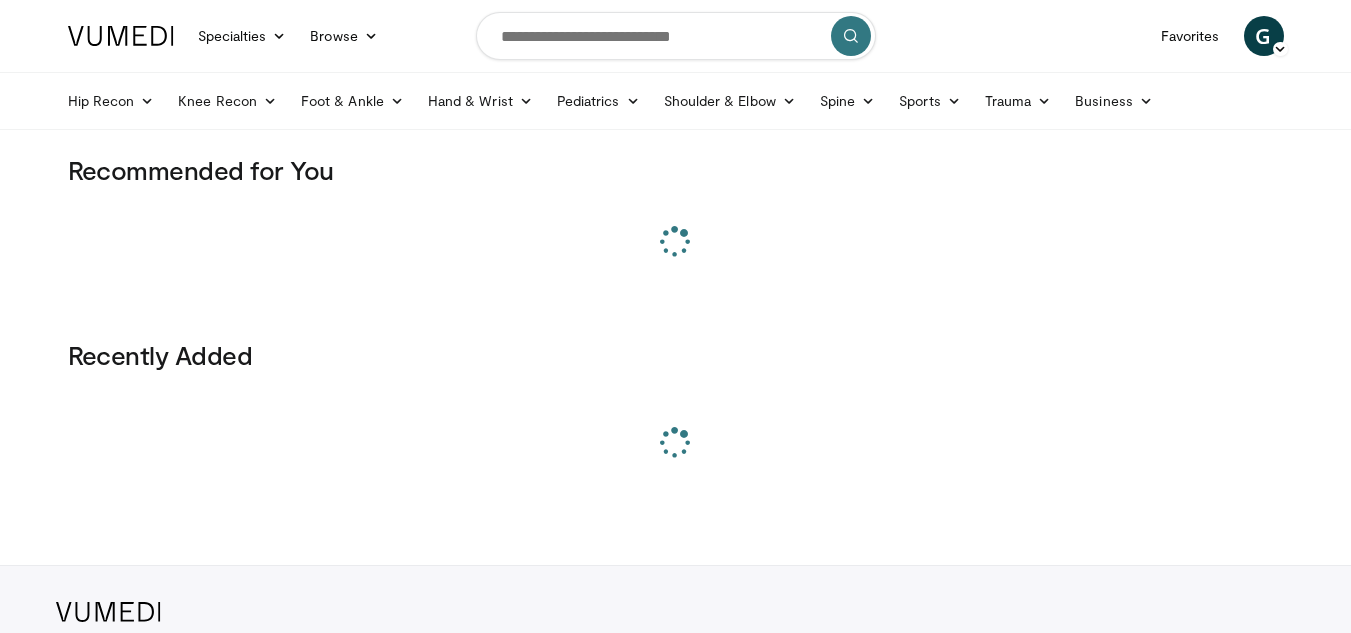 scroll, scrollTop: 0, scrollLeft: 0, axis: both 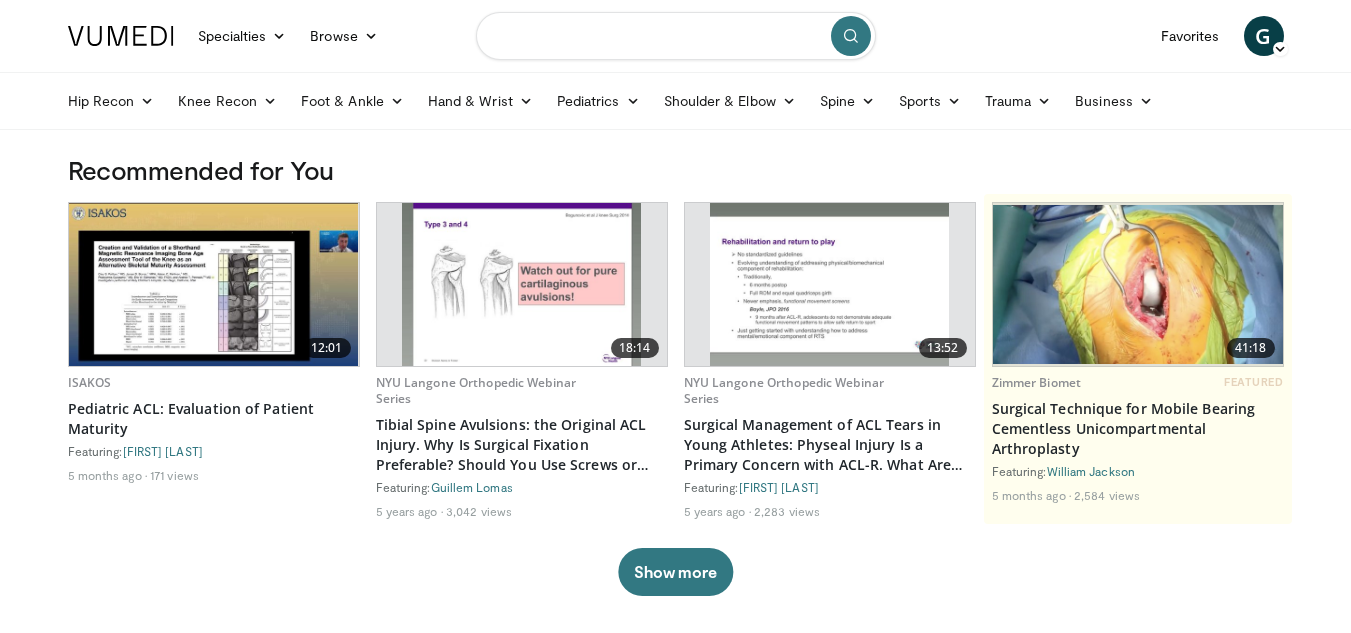 click at bounding box center (676, 36) 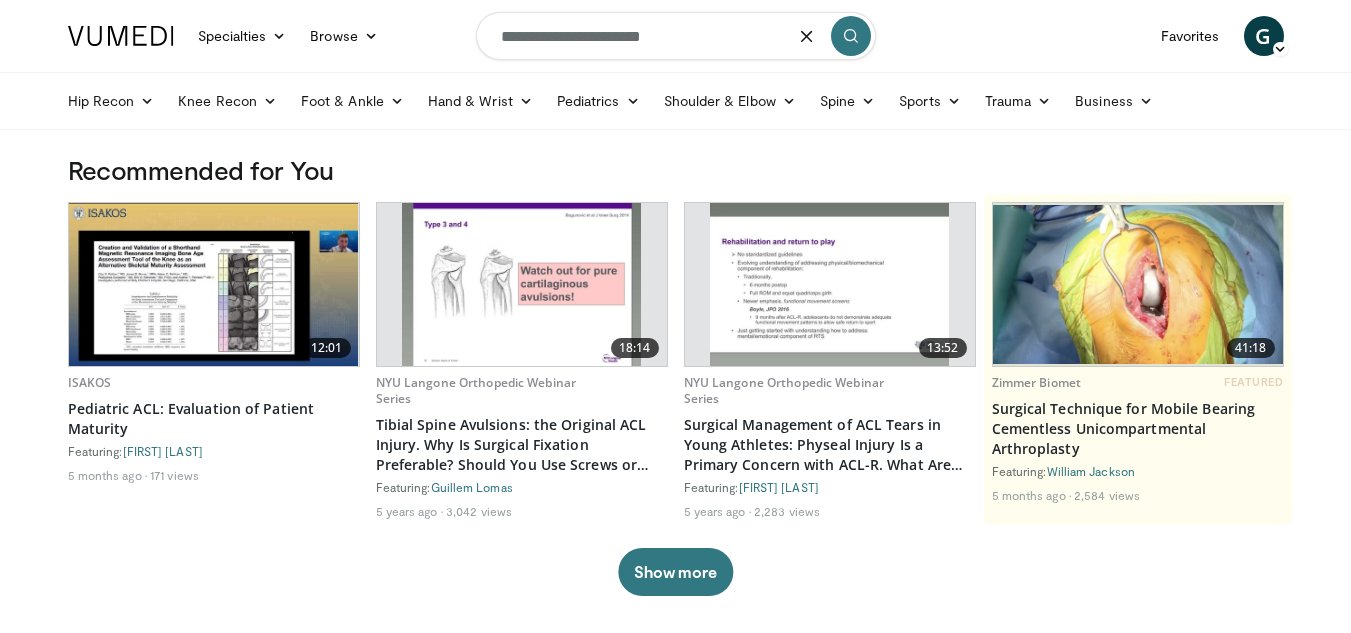 type on "**********" 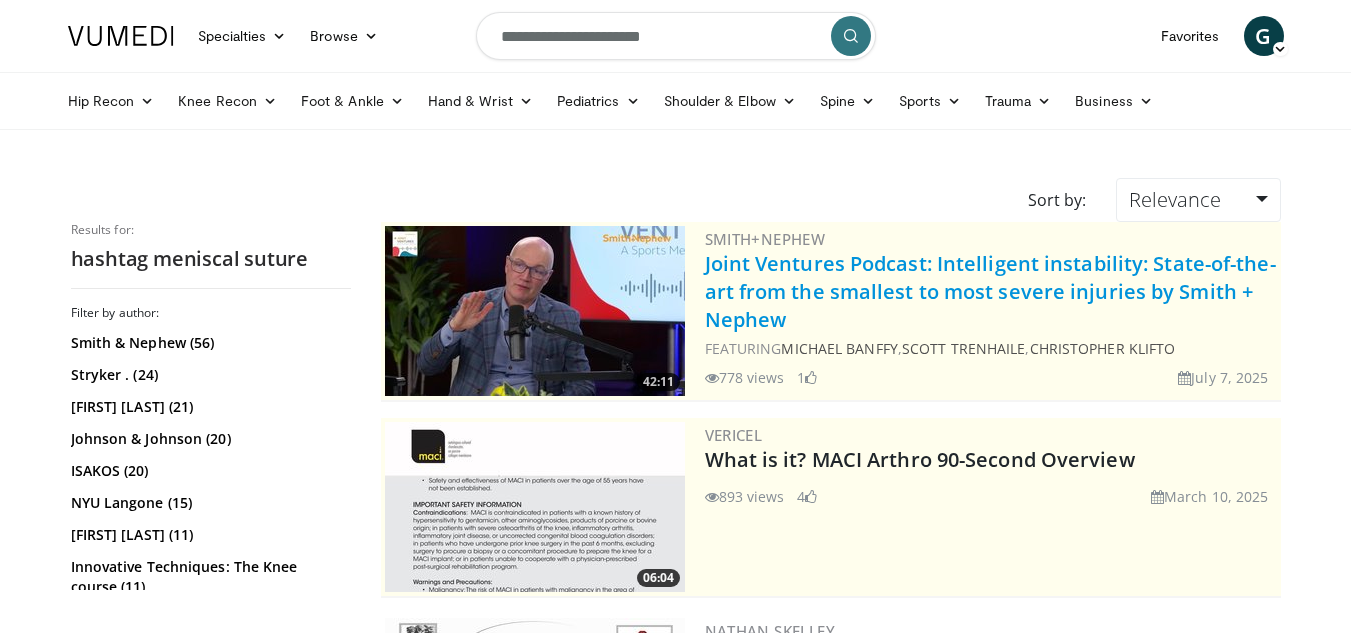 scroll, scrollTop: 0, scrollLeft: 0, axis: both 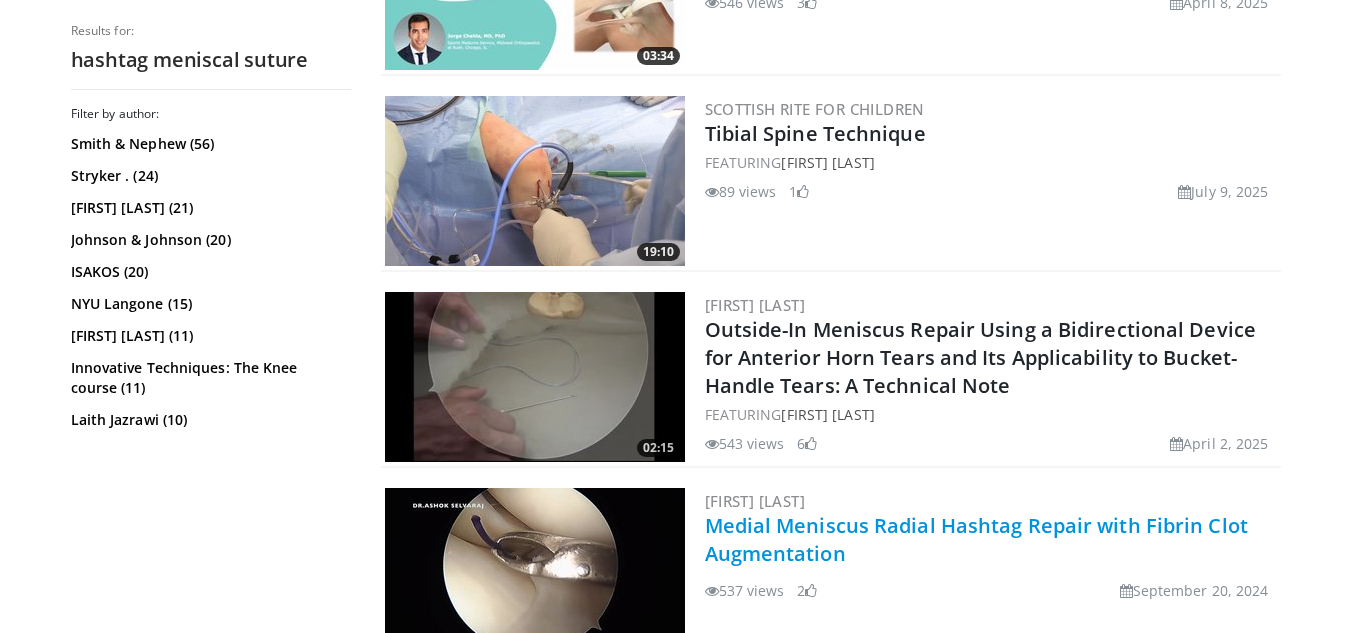 click on "Medial Meniscus Radial Hashtag Repair with Fibrin Clot Augmentation" at bounding box center (976, 539) 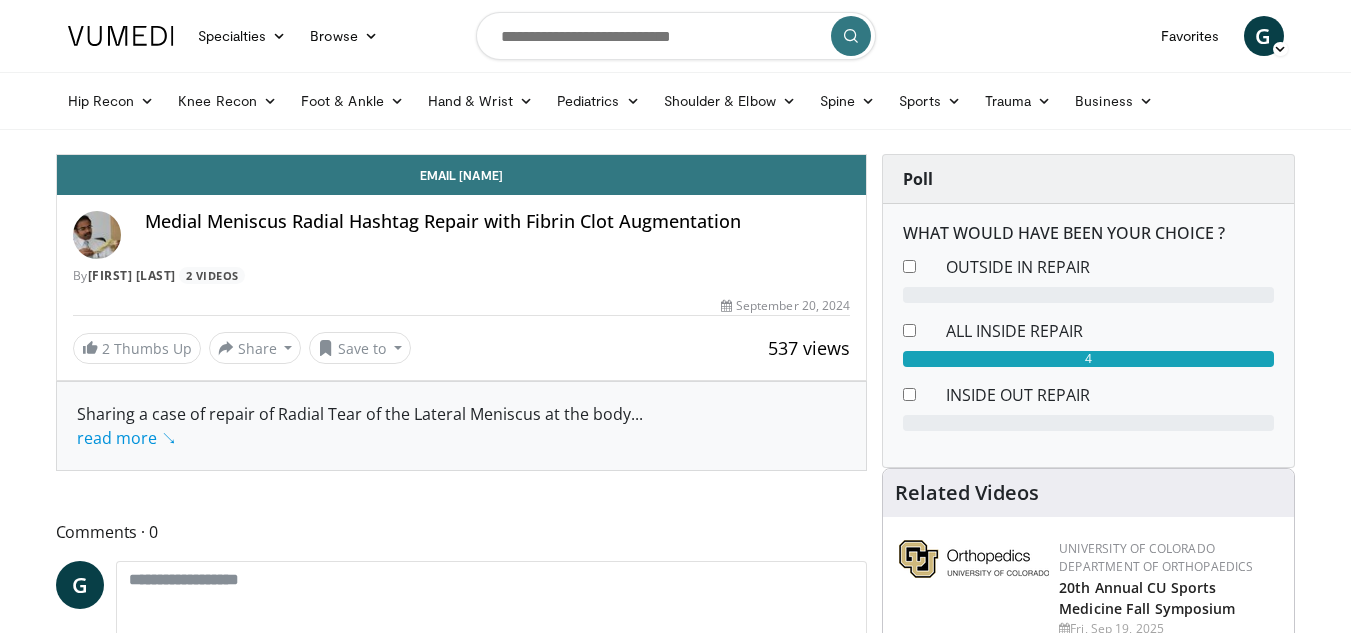 scroll, scrollTop: 0, scrollLeft: 0, axis: both 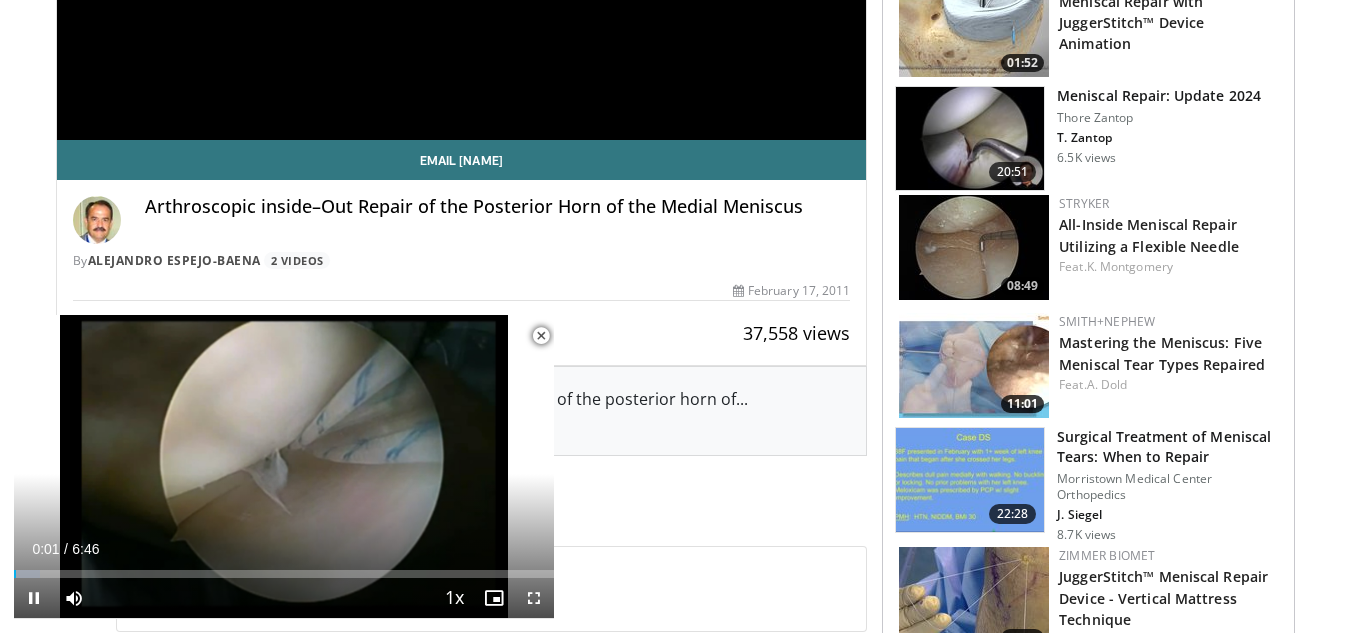 click at bounding box center [541, 336] 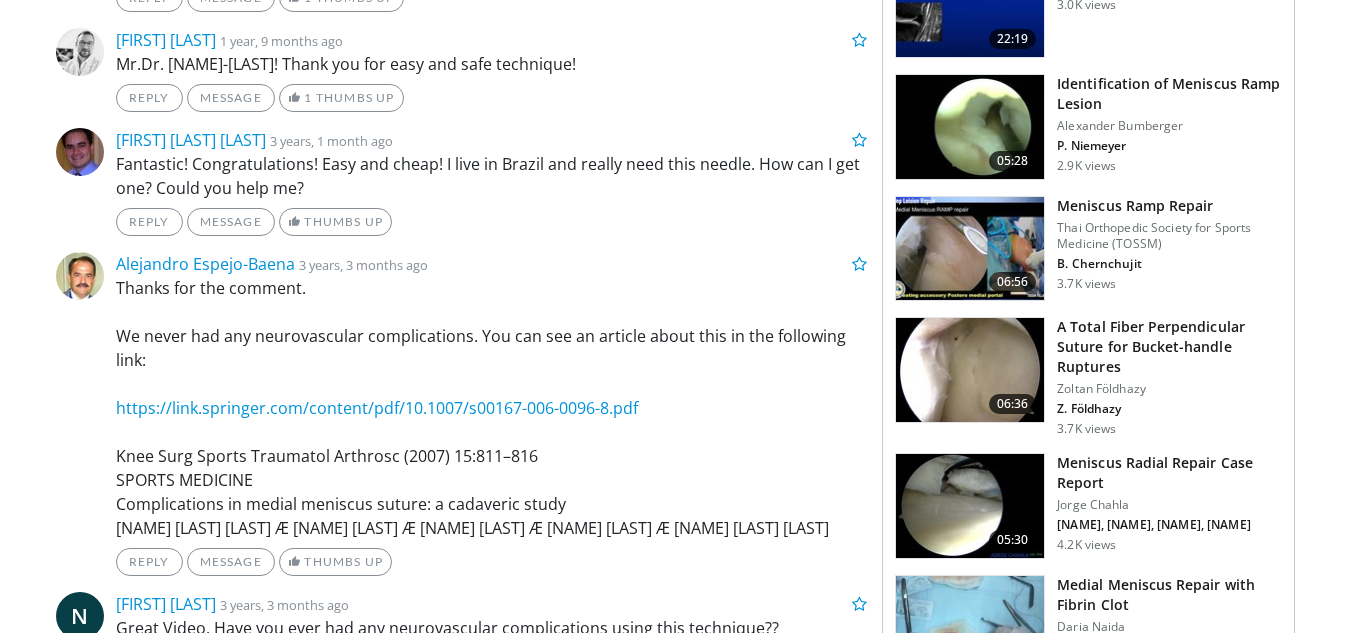 scroll, scrollTop: 1633, scrollLeft: 0, axis: vertical 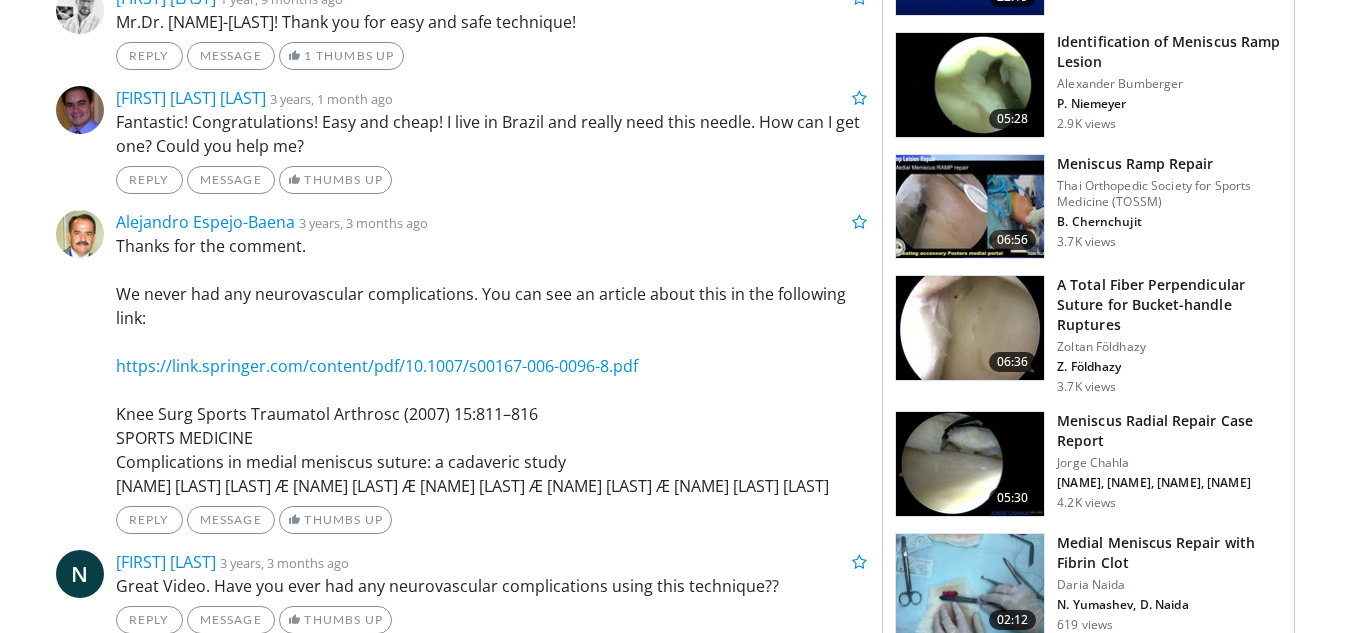 click on "Meniscus Radial Repair Case Report" at bounding box center [1169, 431] 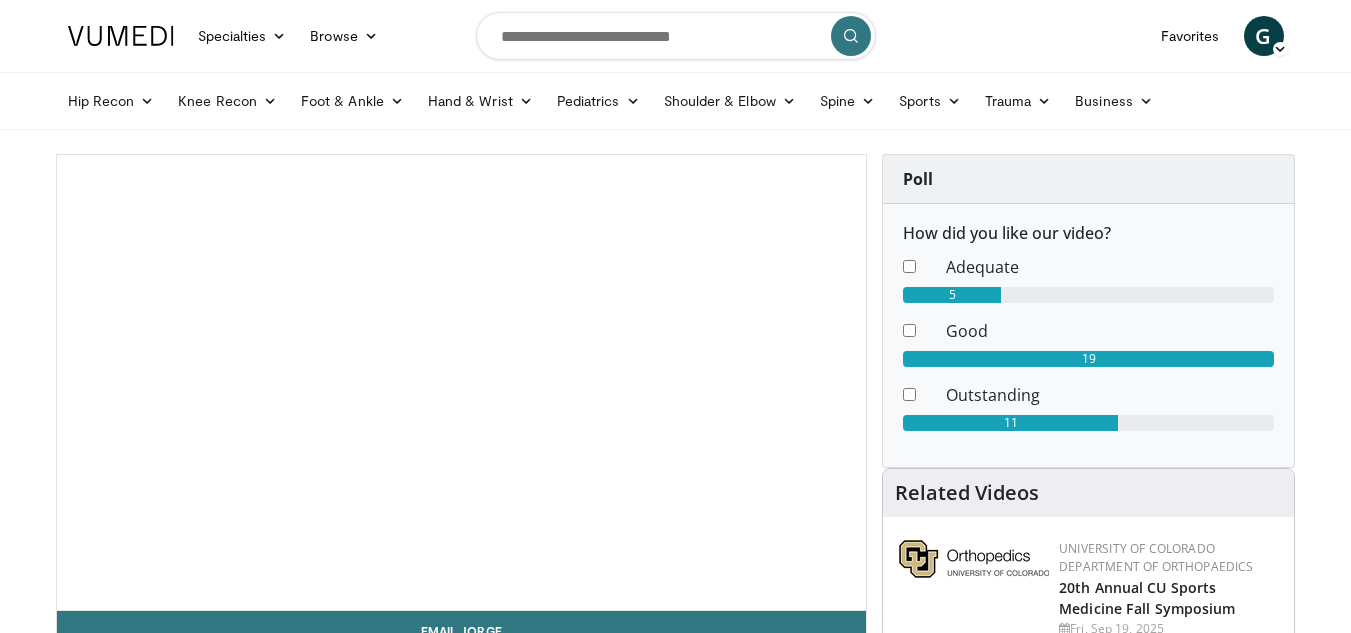 scroll, scrollTop: 0, scrollLeft: 0, axis: both 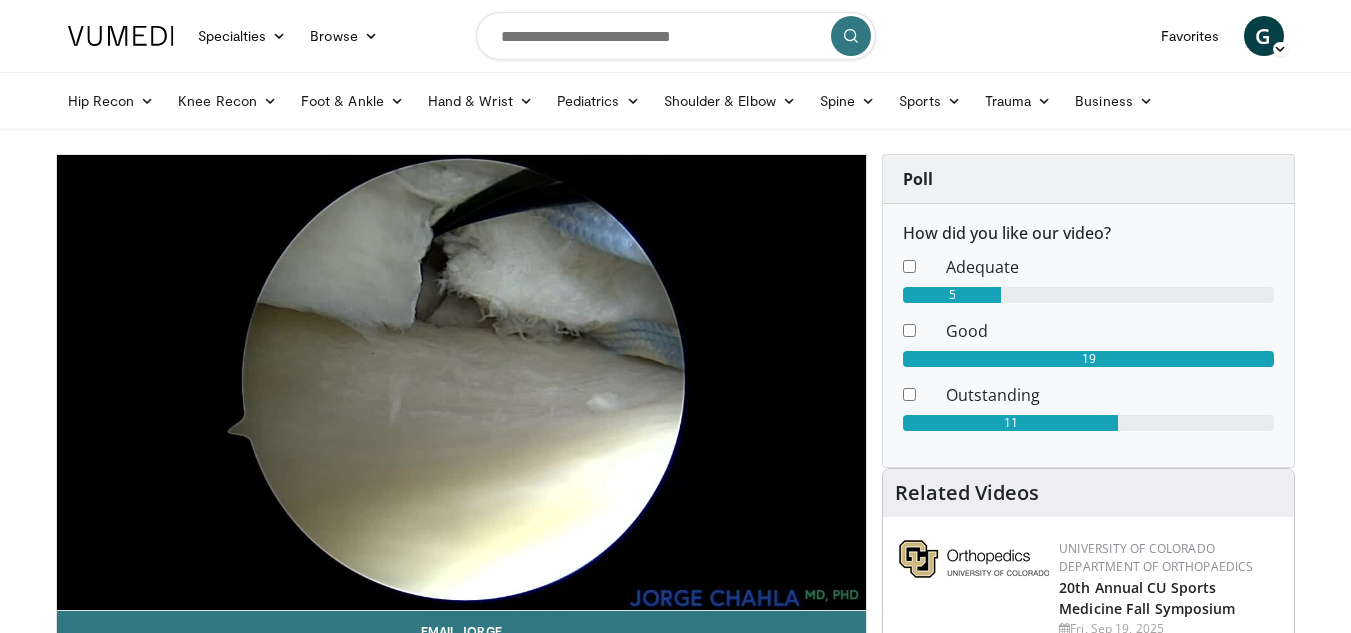 click on "10 seconds
Tap to unmute" at bounding box center (462, 382) 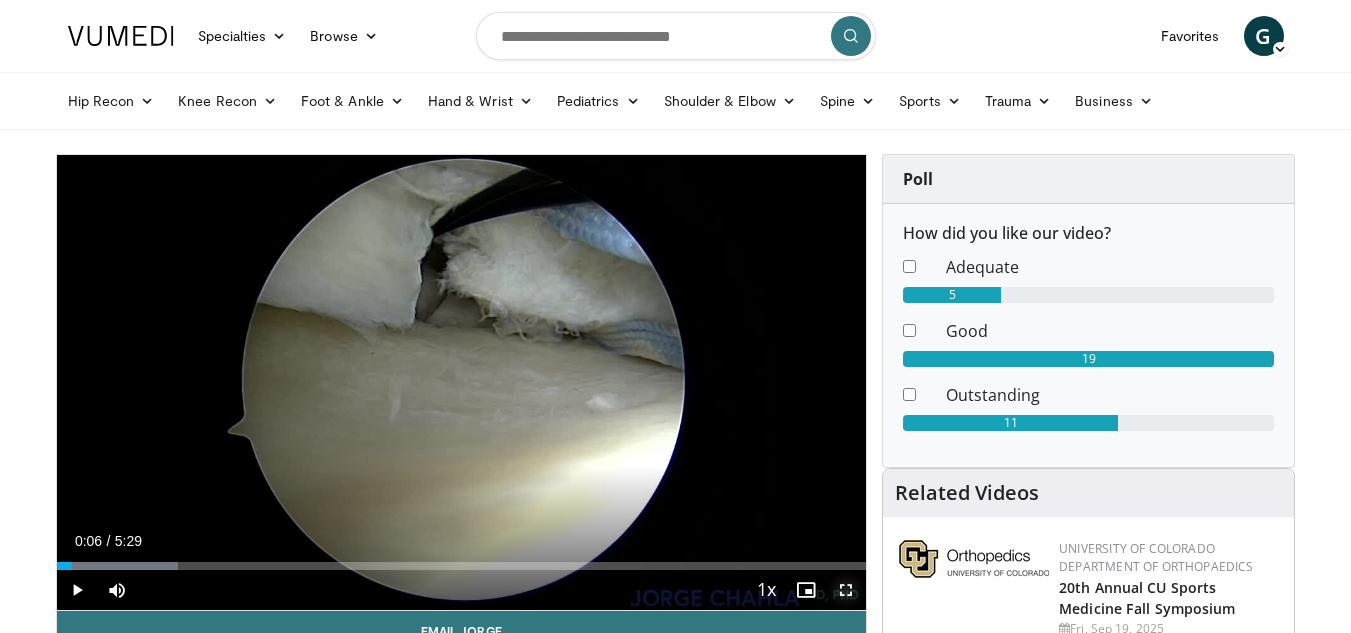 click at bounding box center (846, 590) 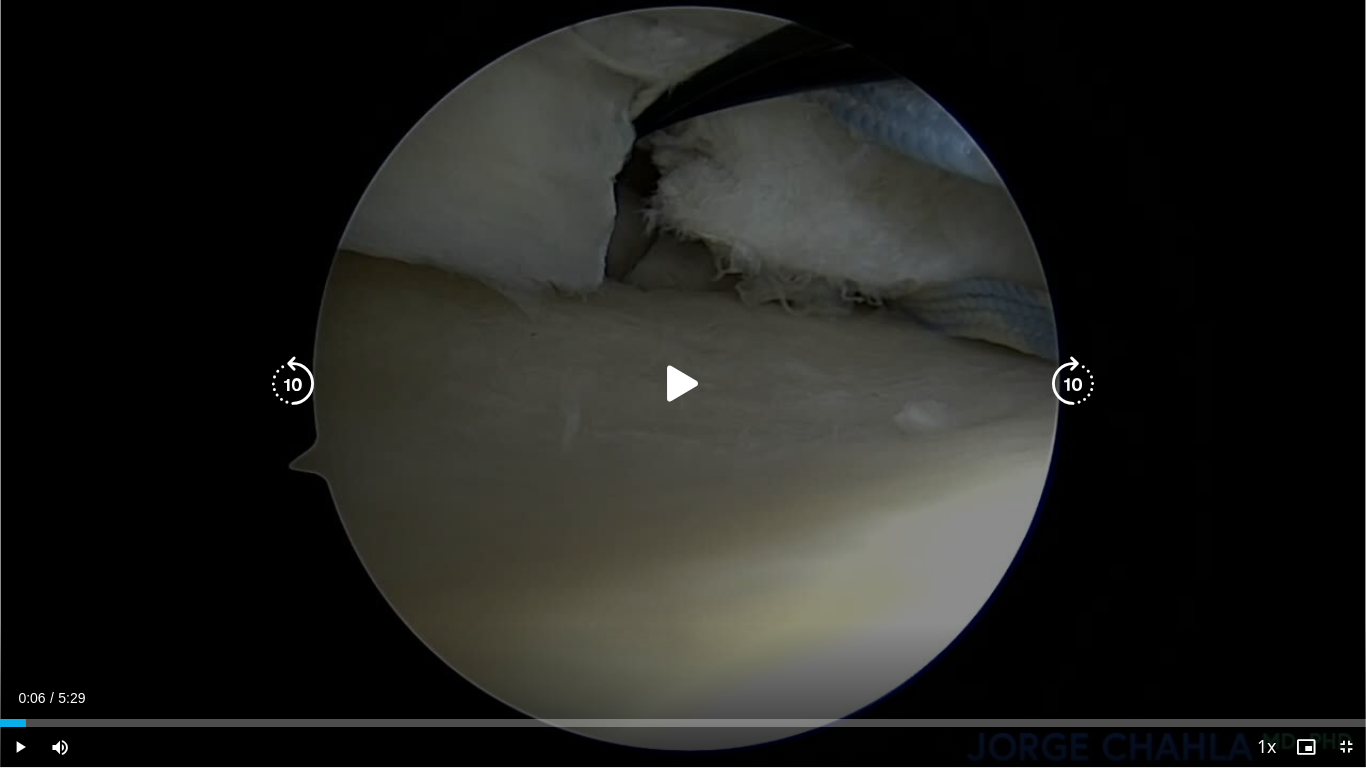click at bounding box center (683, 384) 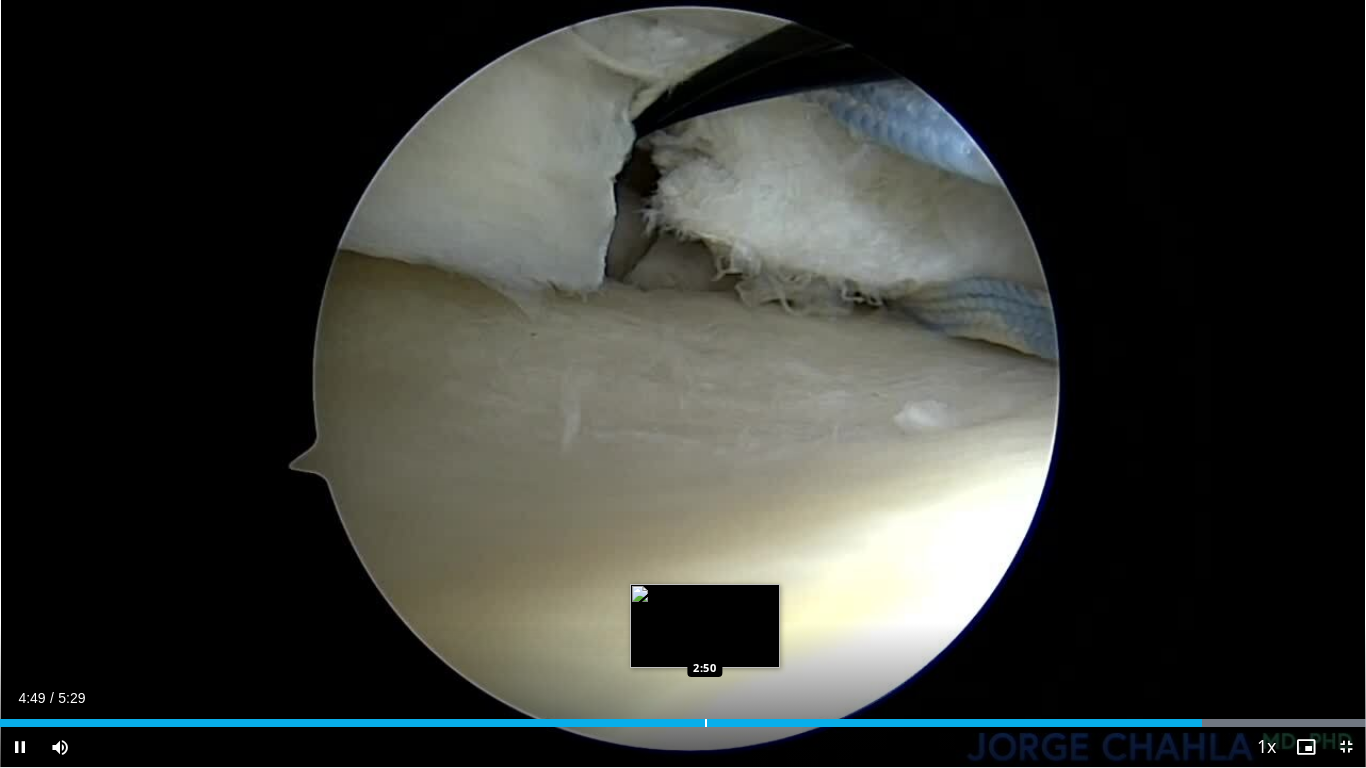 click at bounding box center [706, 723] 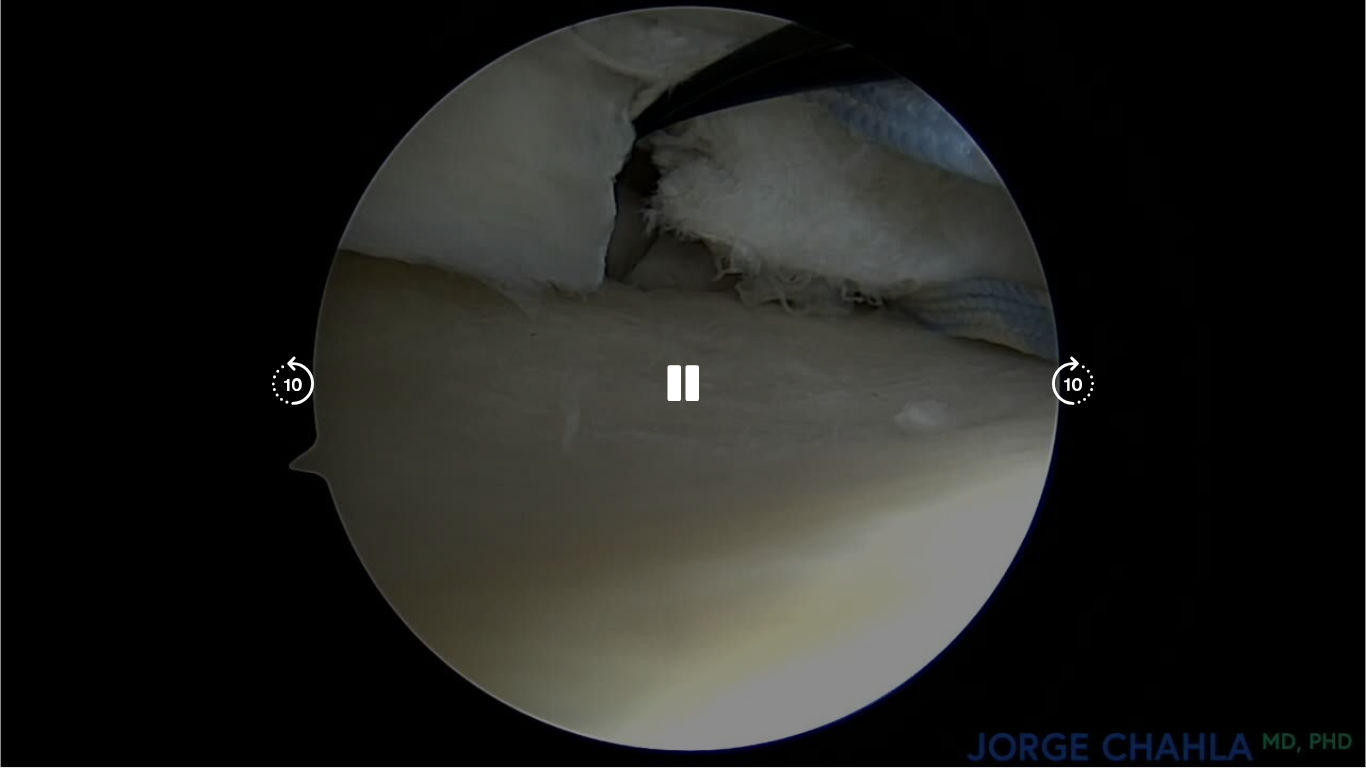 click on "**********" at bounding box center [683, 384] 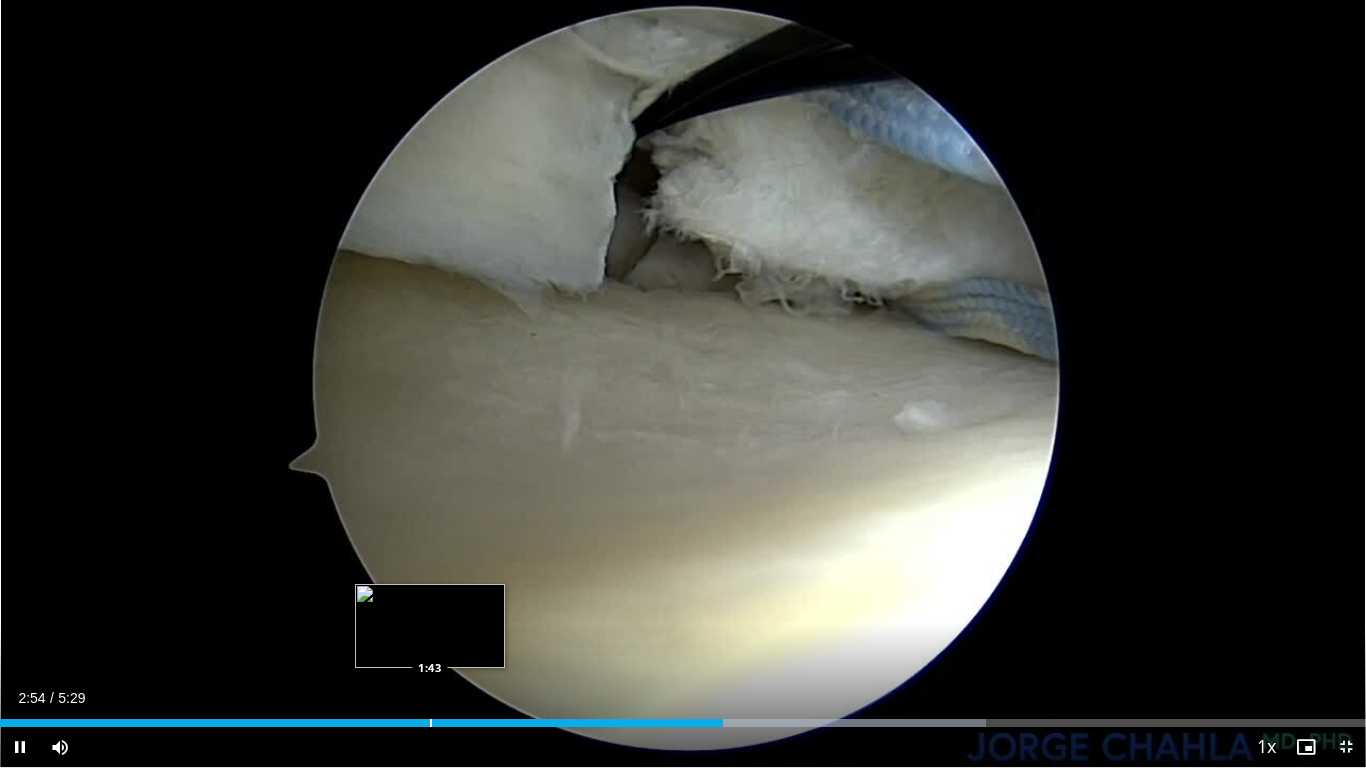 click at bounding box center (431, 723) 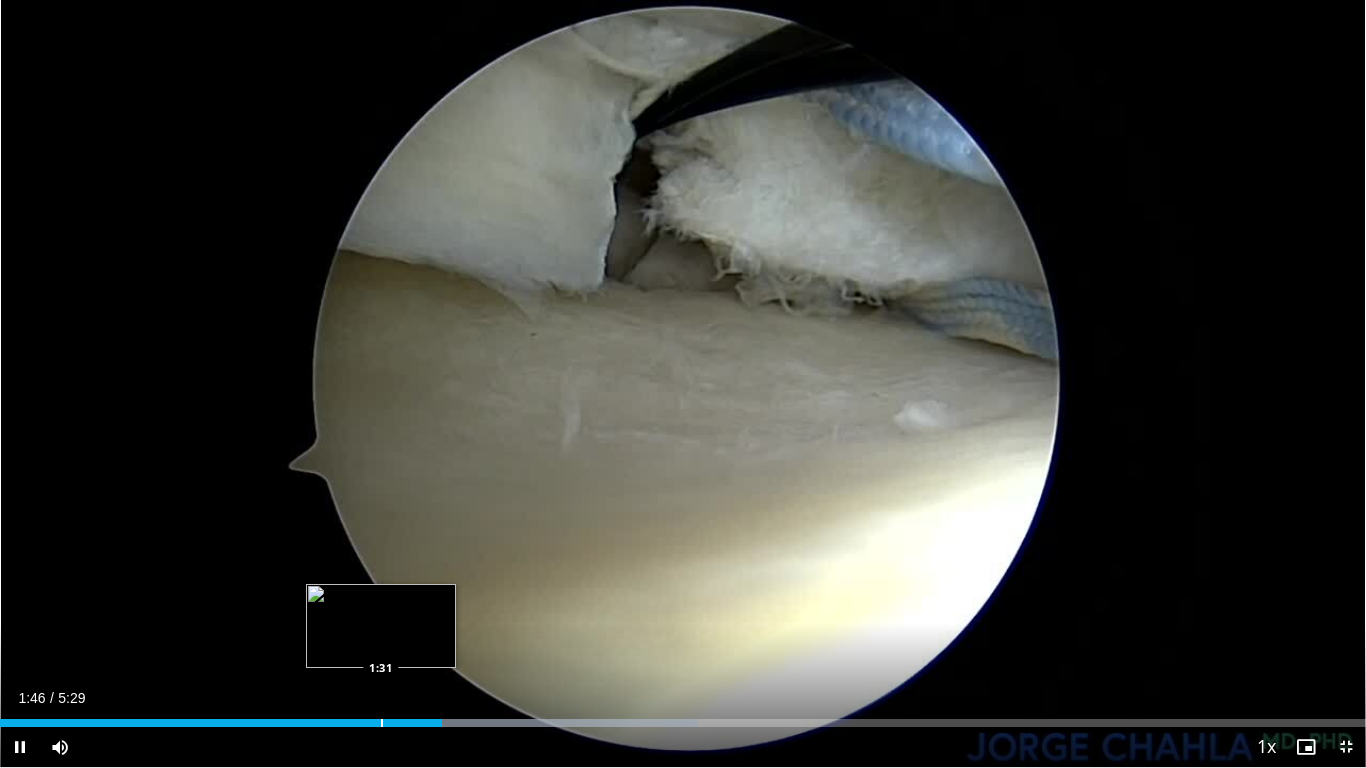 click at bounding box center [382, 723] 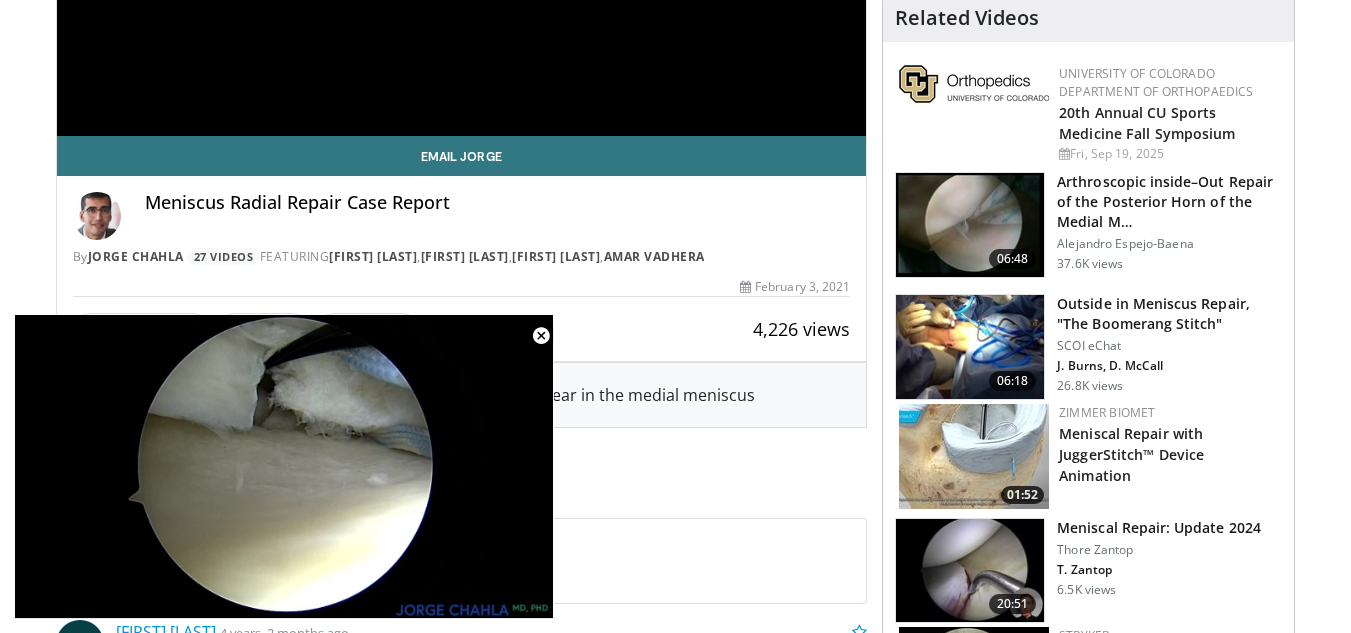 scroll, scrollTop: 522, scrollLeft: 0, axis: vertical 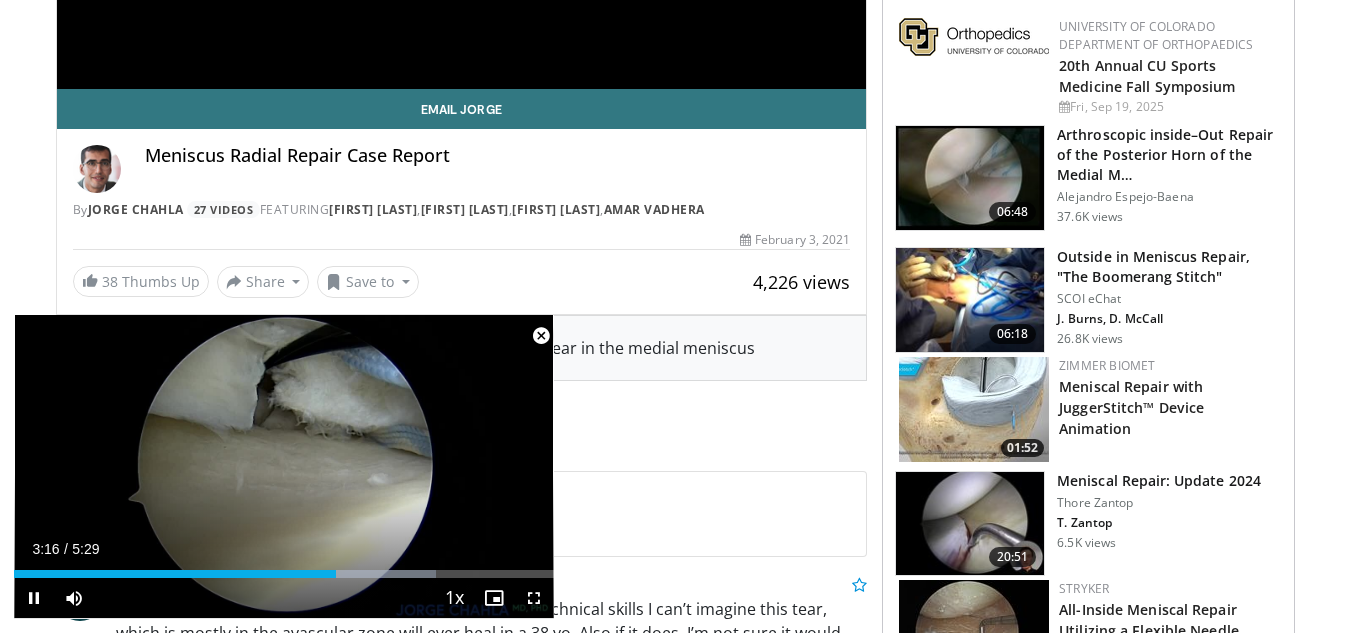 click at bounding box center (541, 336) 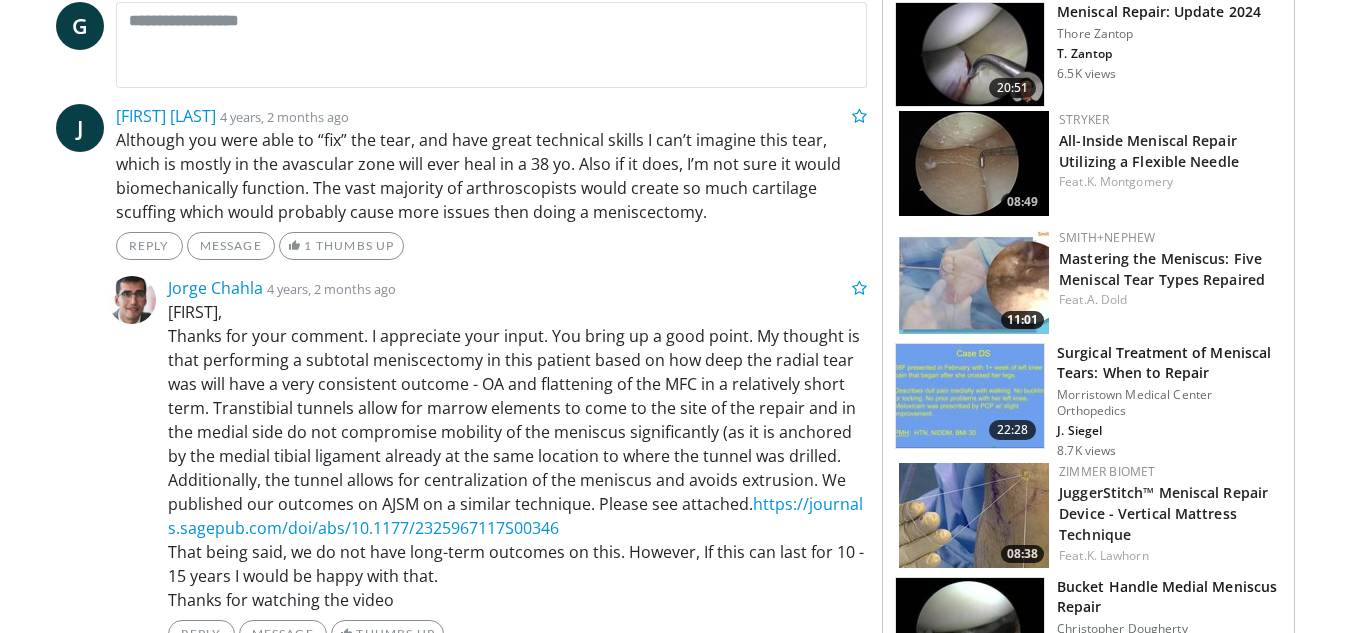 scroll, scrollTop: 1003, scrollLeft: 0, axis: vertical 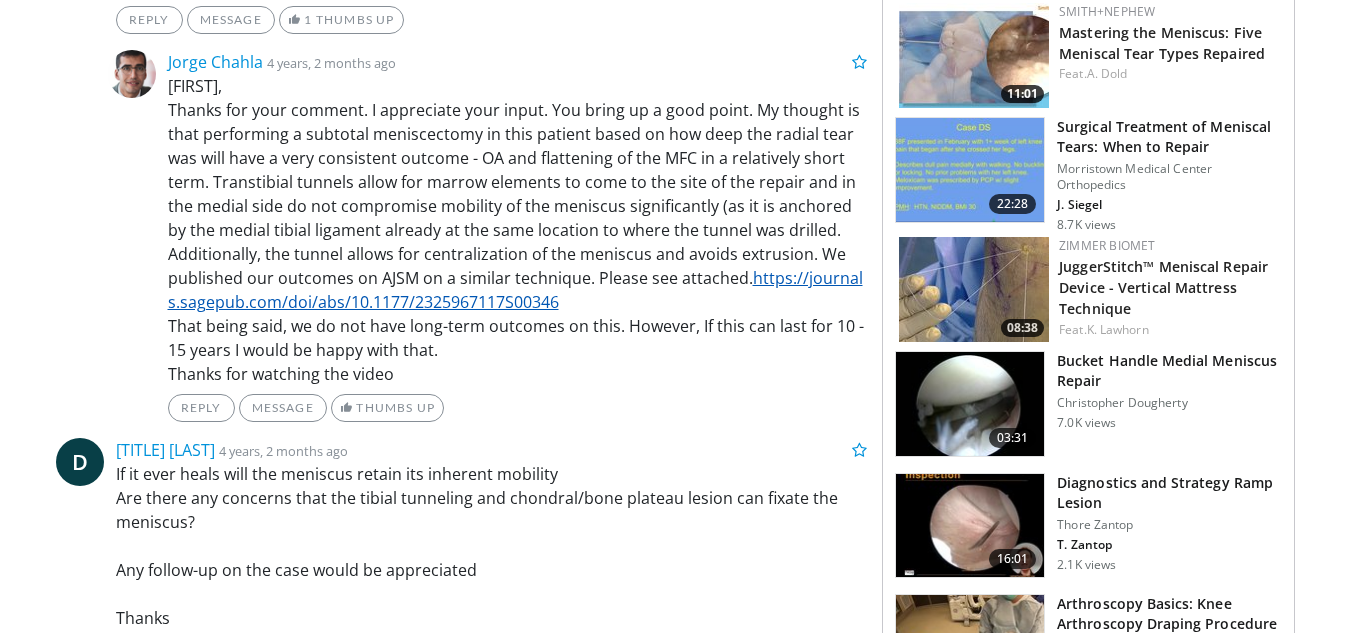 click on "https://journals.sagepub.com/doi/abs/10.1177/2325967117S00346" at bounding box center [515, 290] 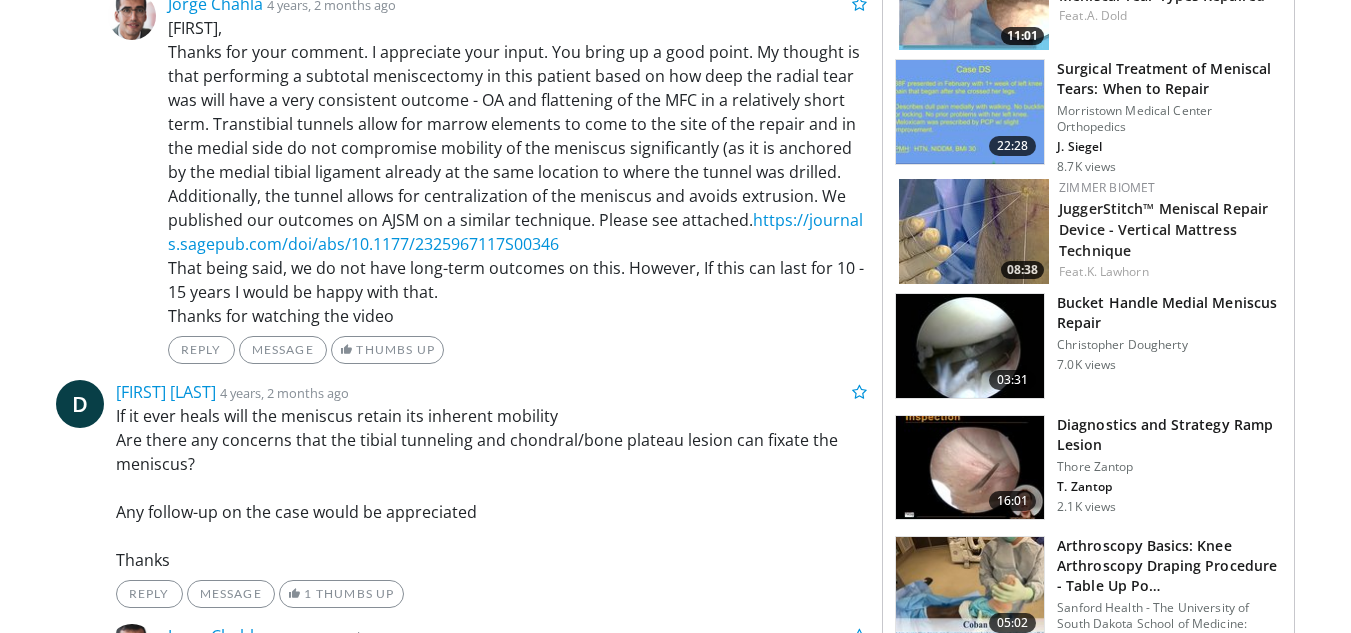 scroll, scrollTop: 1217, scrollLeft: 0, axis: vertical 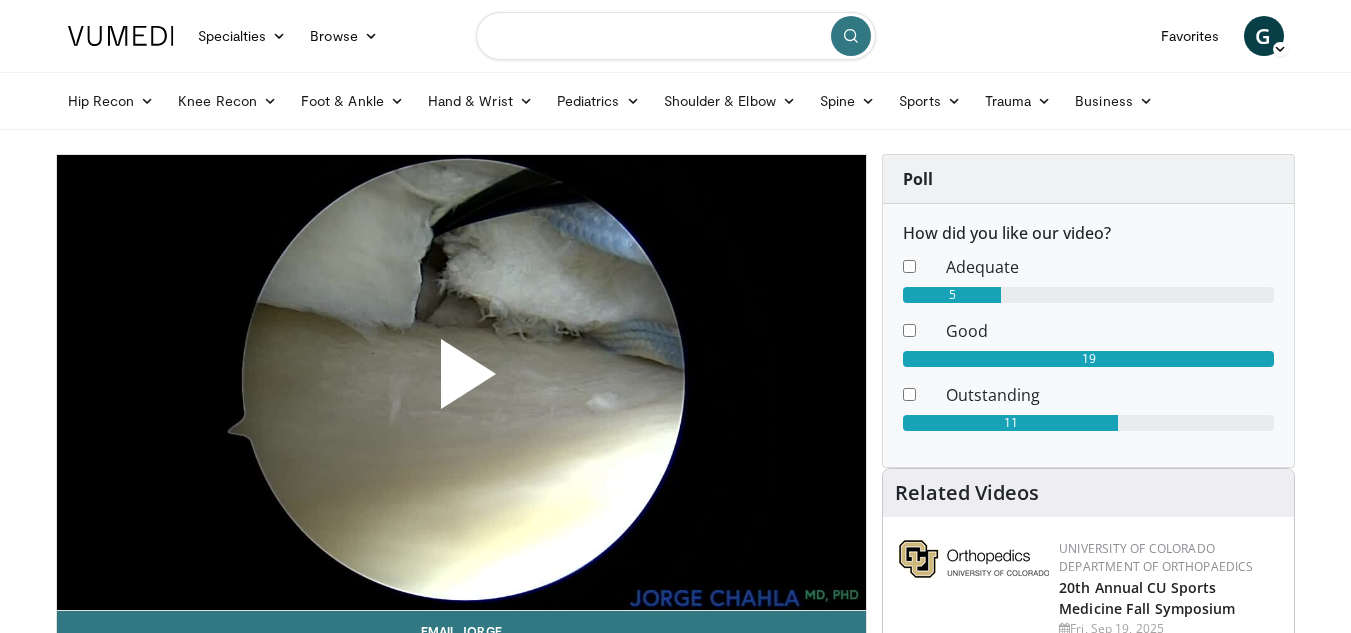 click at bounding box center (676, 36) 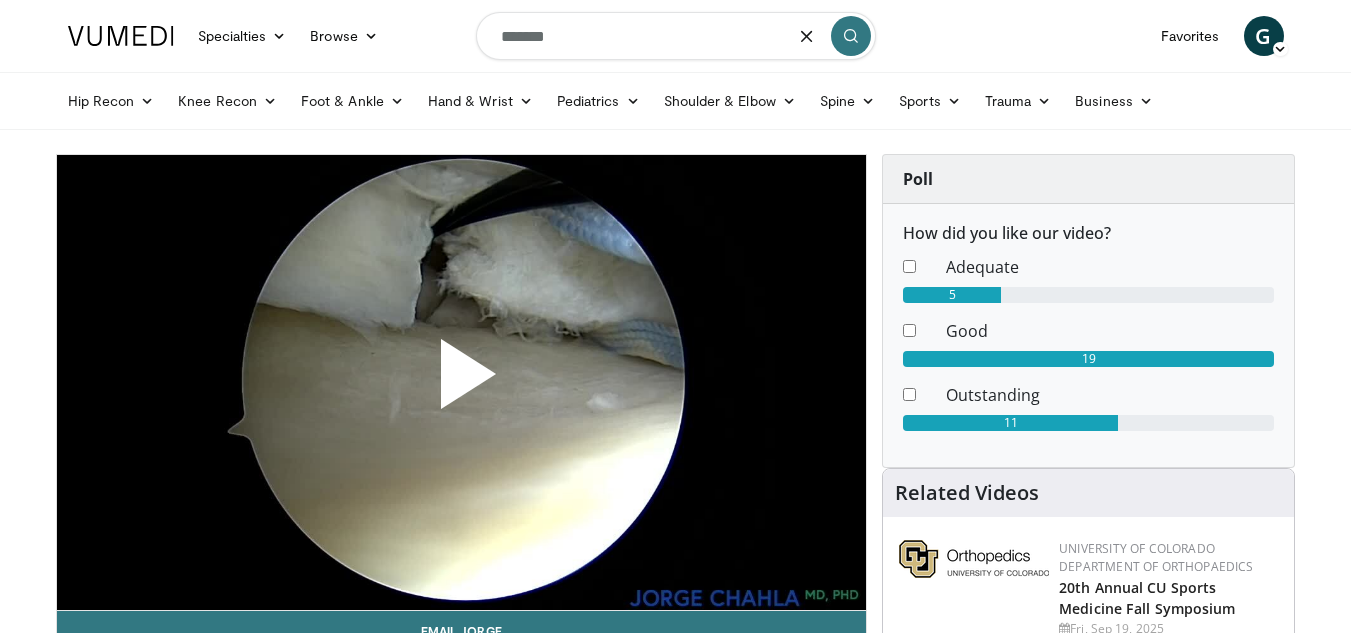 type on "*******" 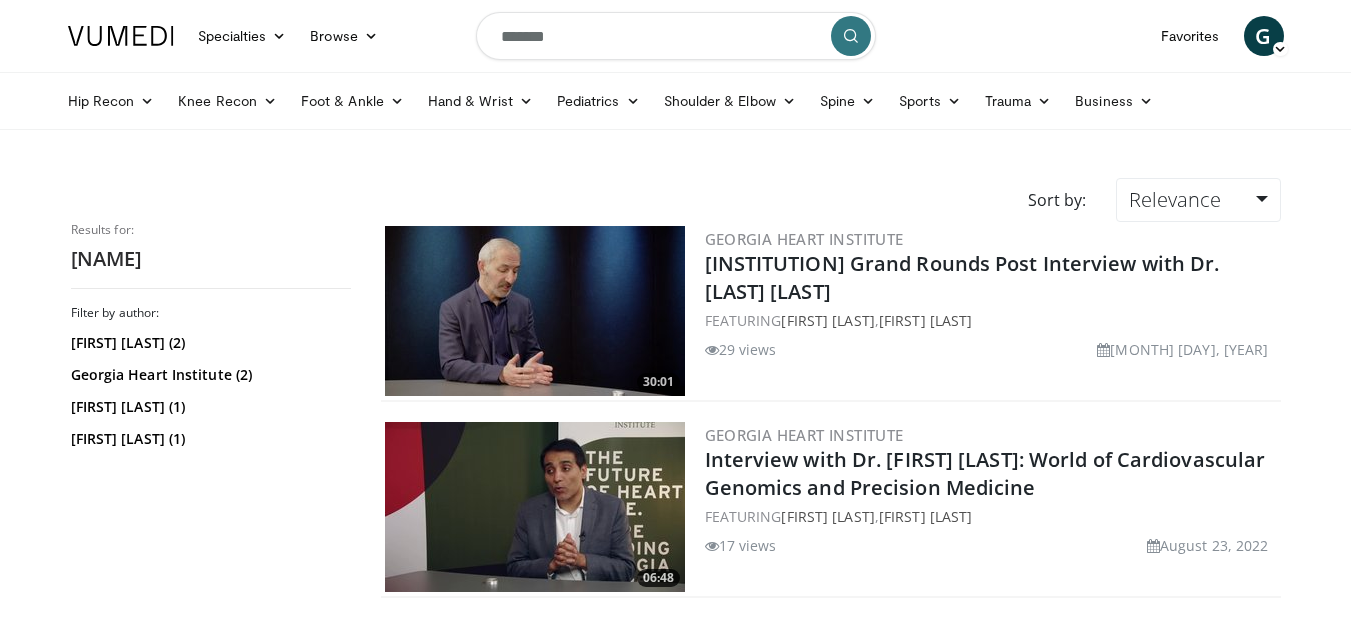 scroll, scrollTop: 0, scrollLeft: 0, axis: both 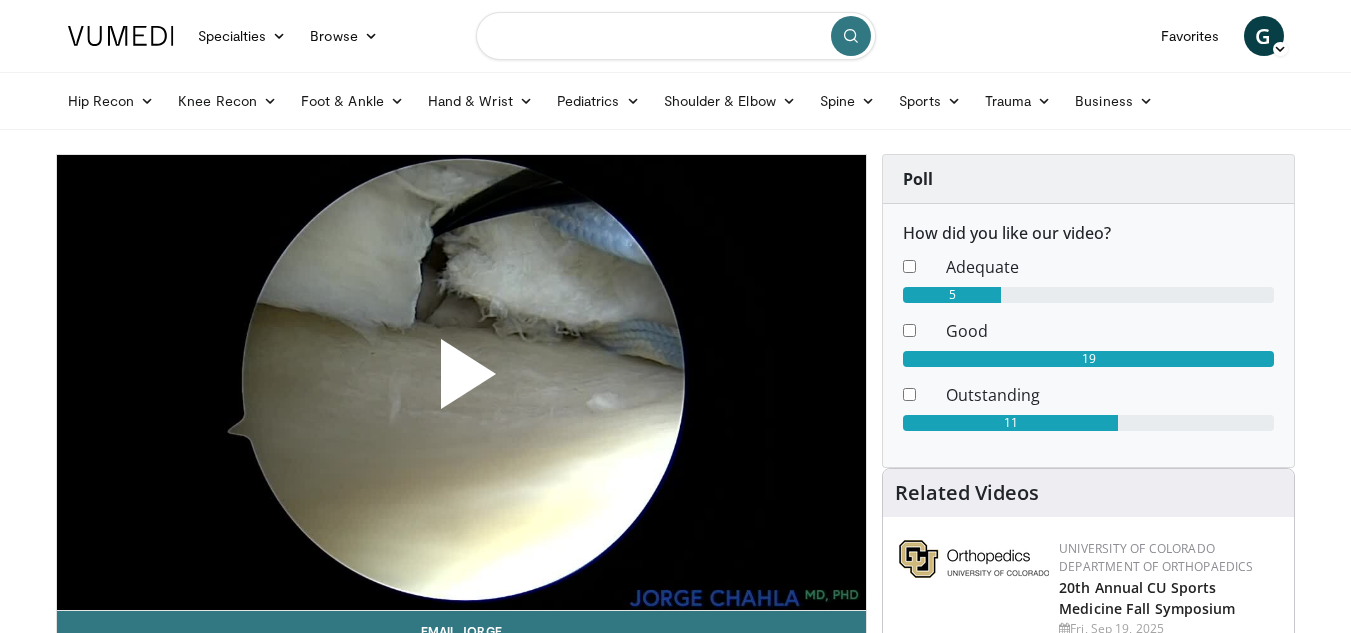 click at bounding box center (676, 36) 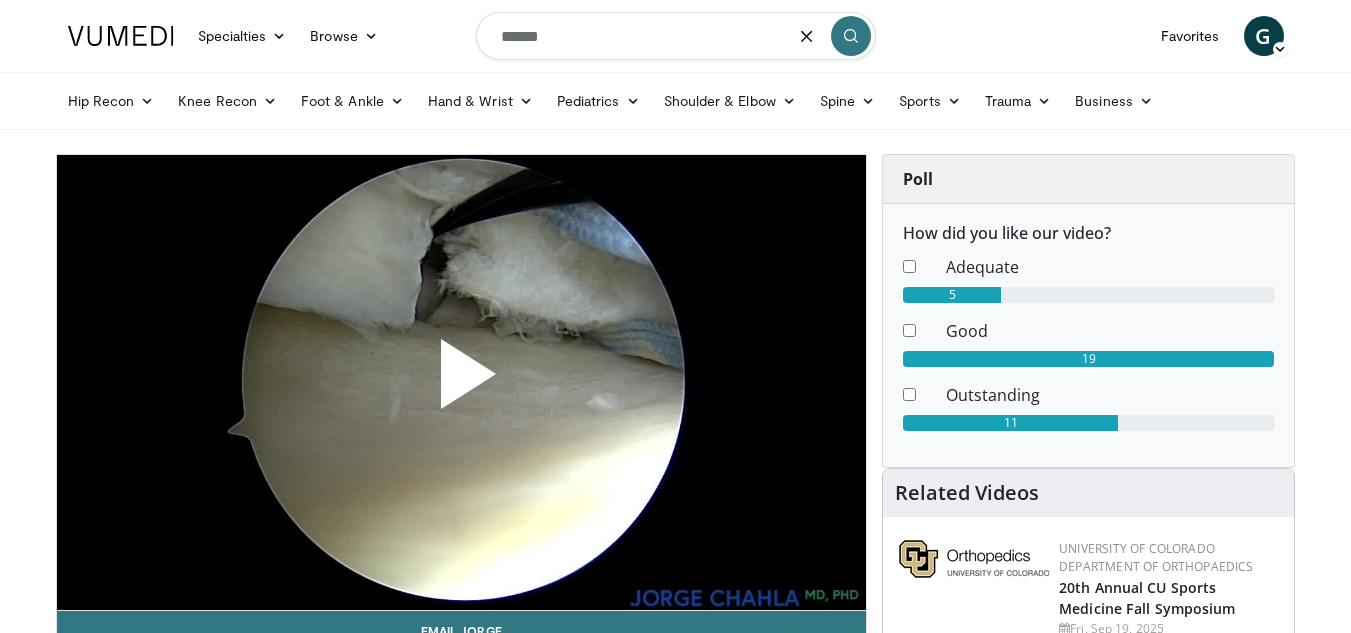 type on "******" 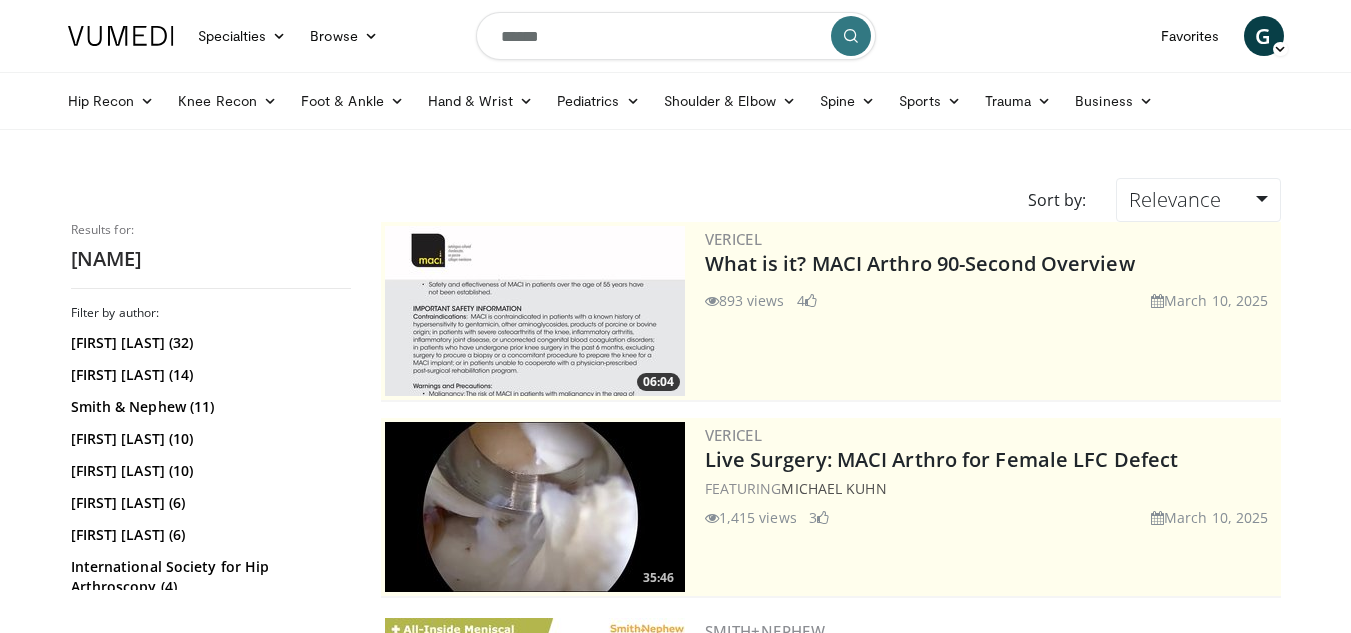 scroll, scrollTop: 0, scrollLeft: 0, axis: both 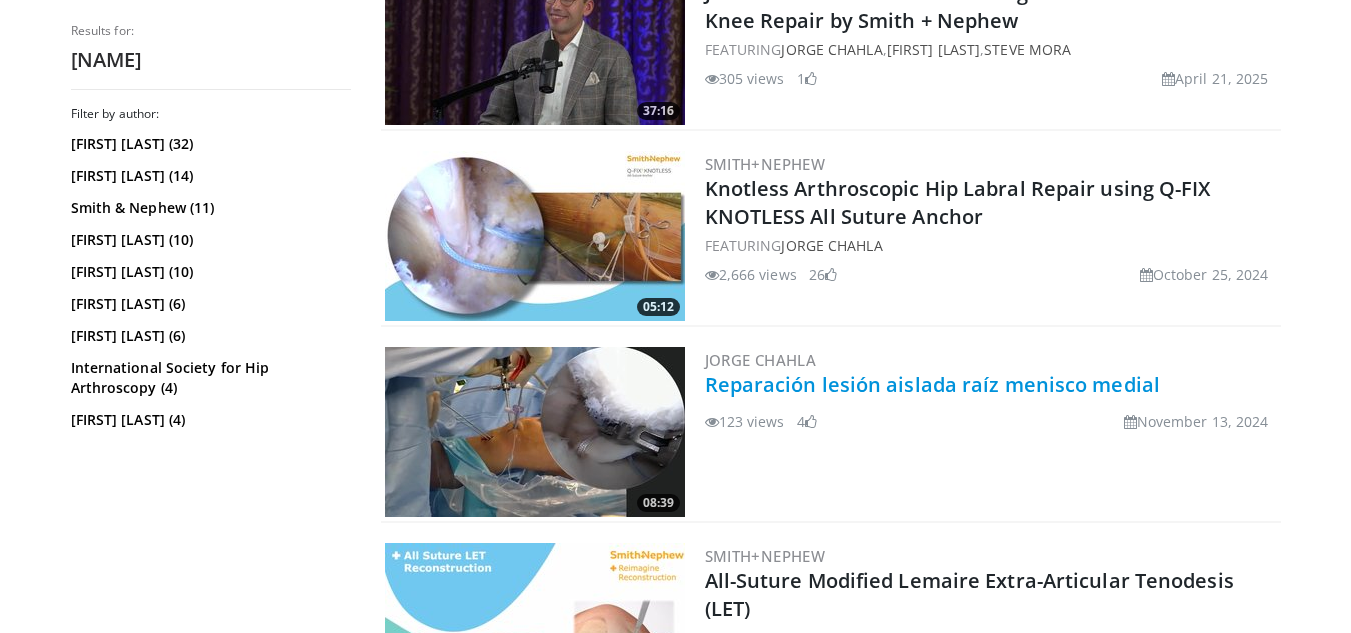 click on "Reparación lesión aislada raíz menisco medial" at bounding box center (933, 384) 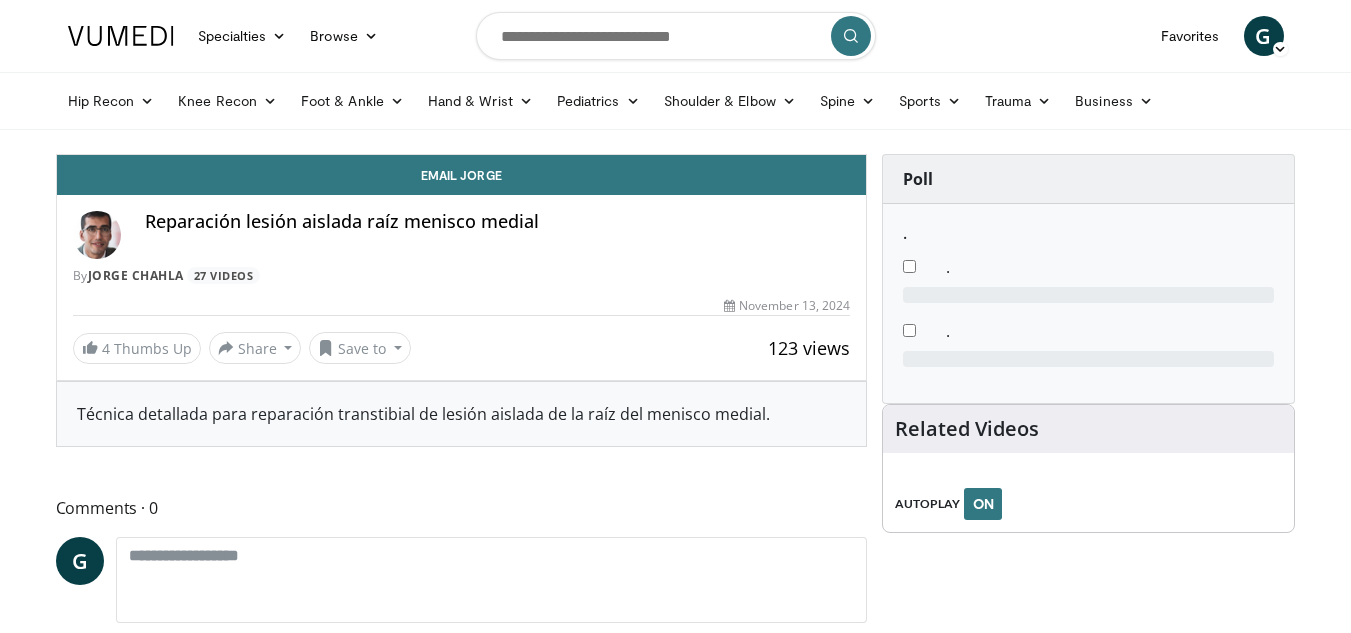 scroll, scrollTop: 0, scrollLeft: 0, axis: both 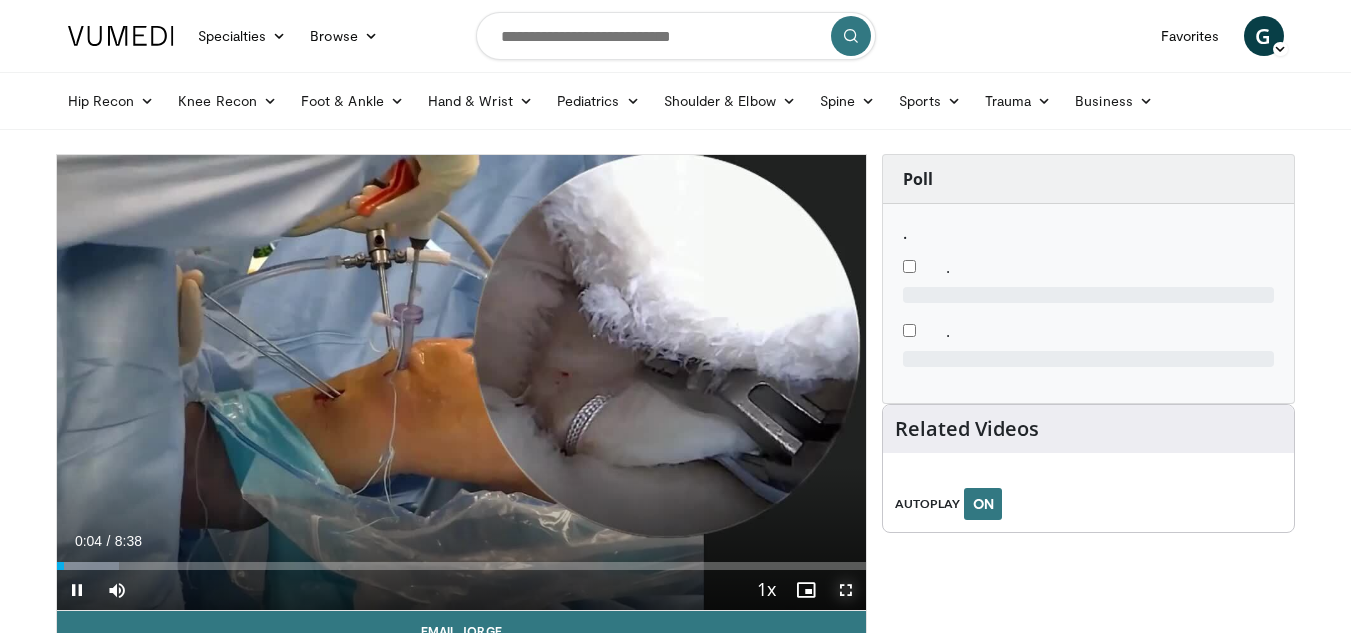 click at bounding box center (846, 590) 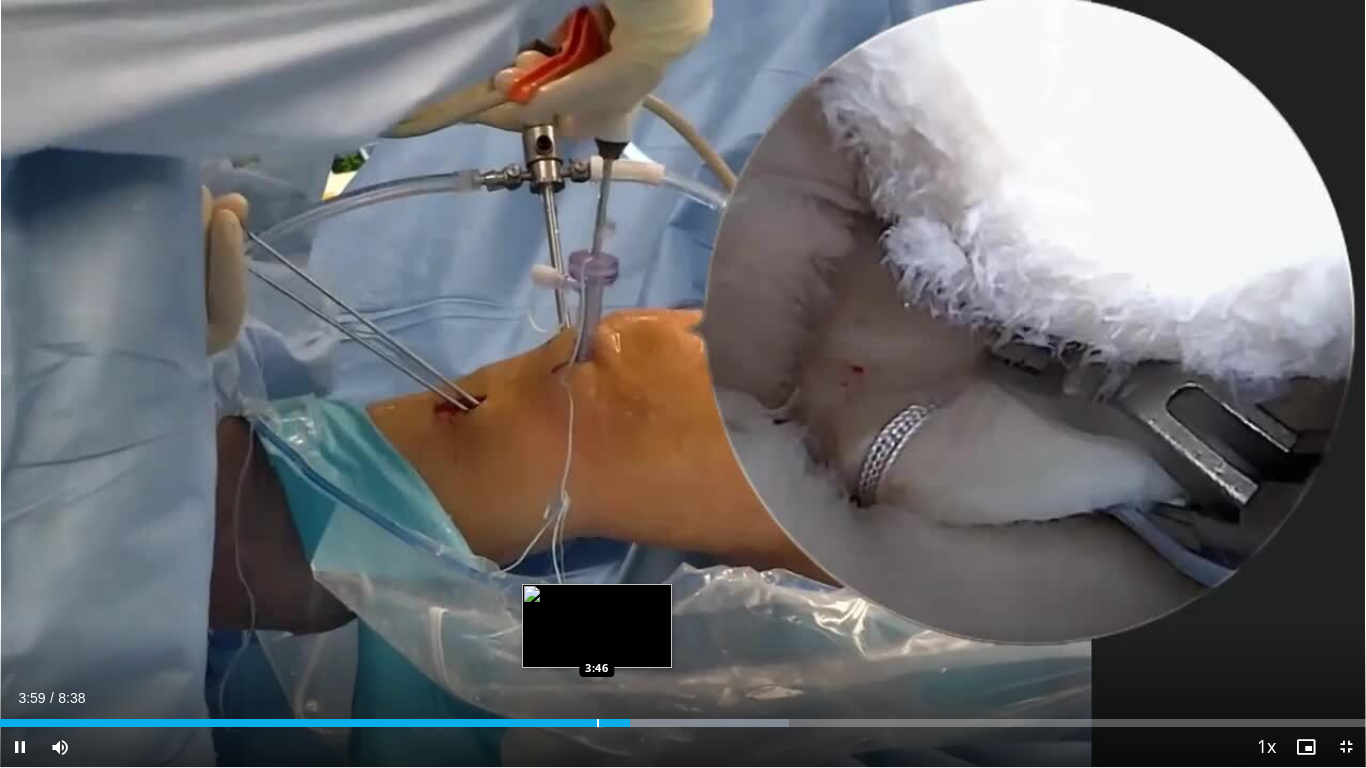 click at bounding box center (598, 723) 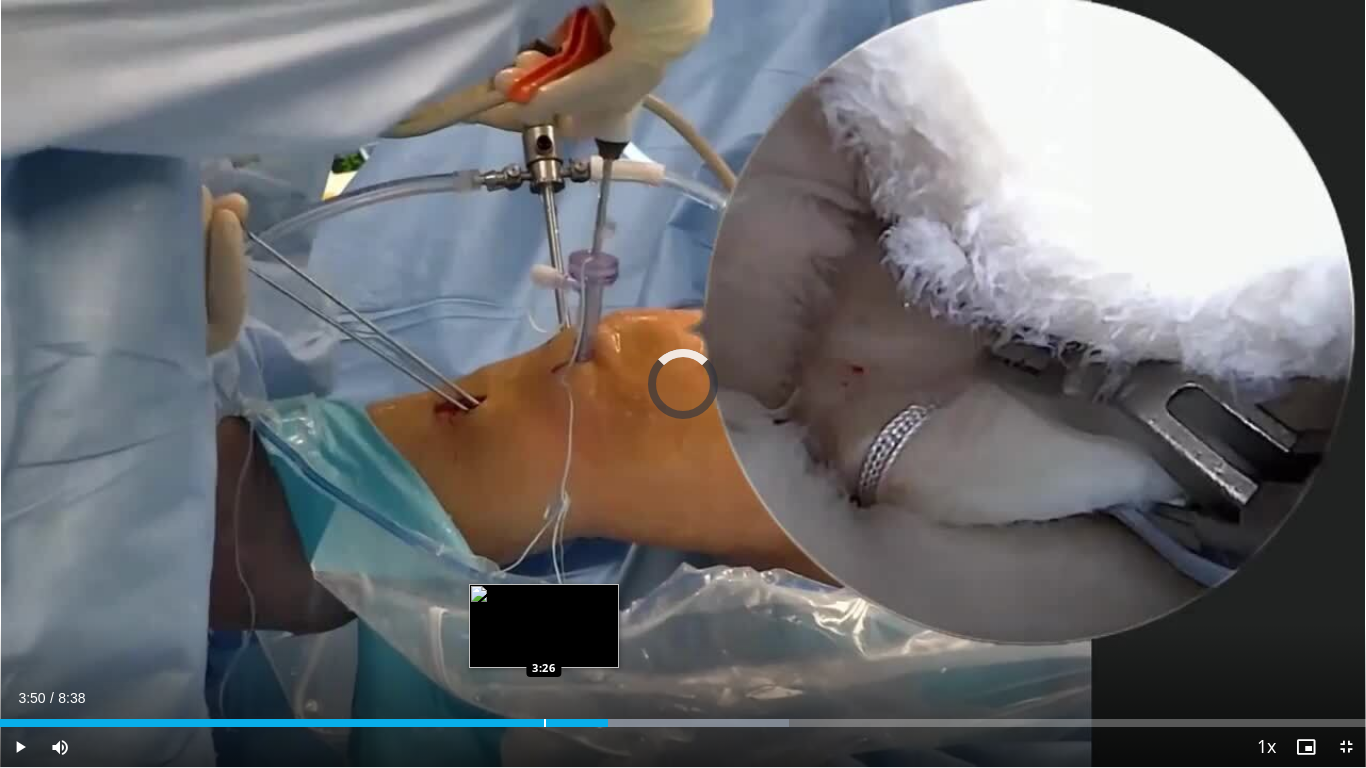 click on "Loaded :  57.75% 3:50 3:26" at bounding box center (683, 717) 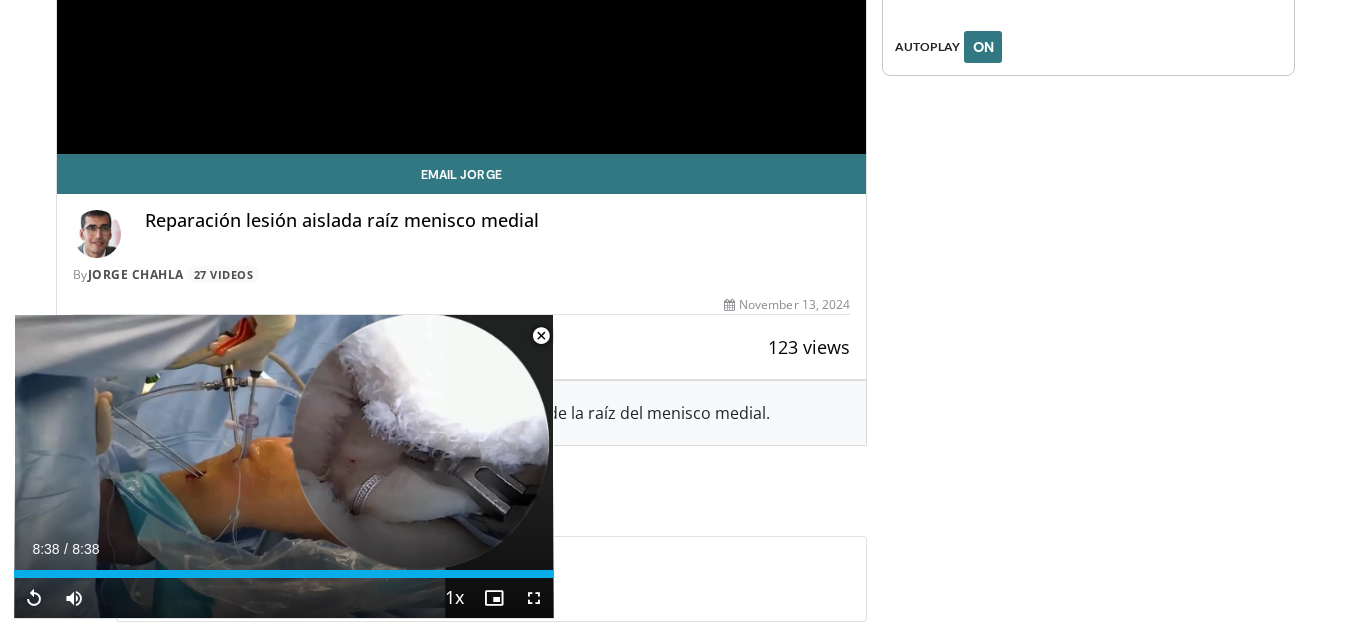 scroll, scrollTop: 525, scrollLeft: 0, axis: vertical 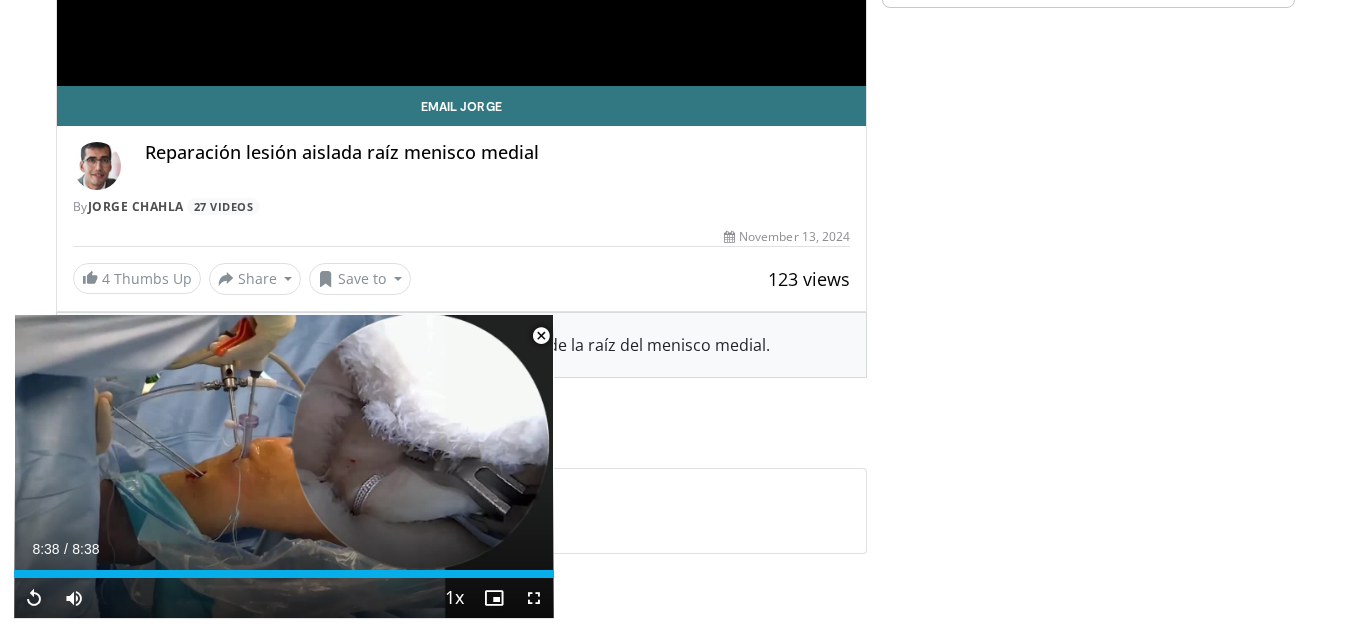 click at bounding box center [541, 336] 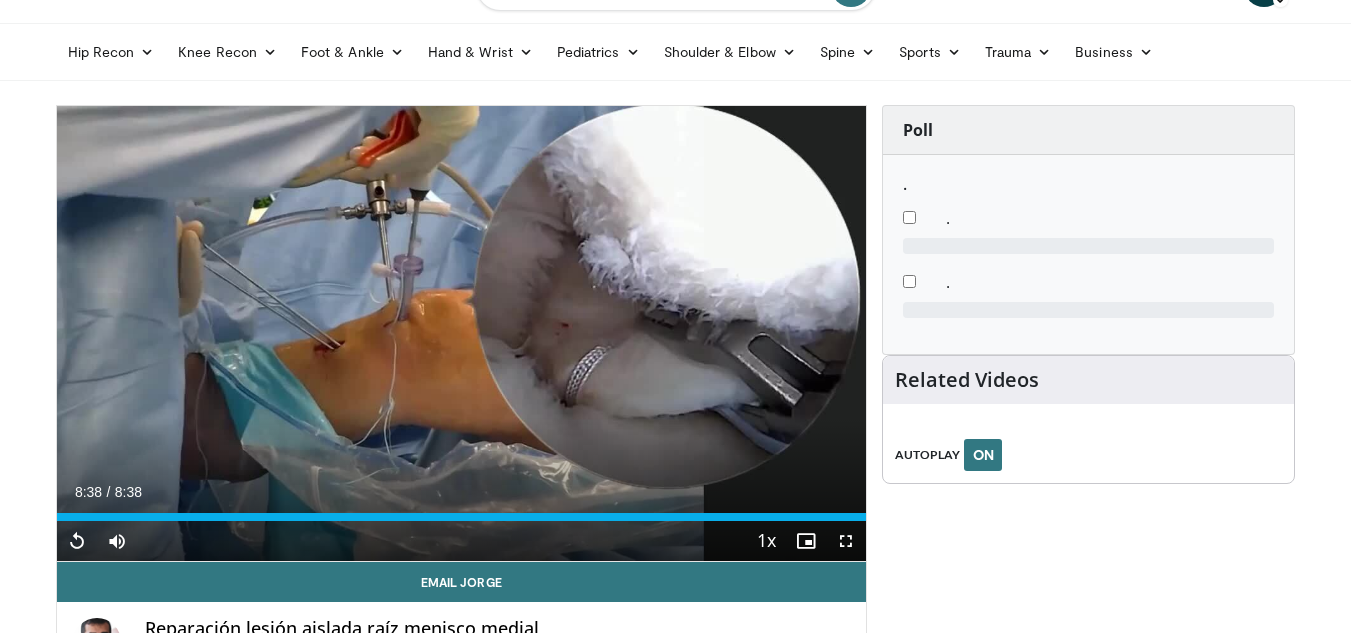 scroll, scrollTop: 0, scrollLeft: 0, axis: both 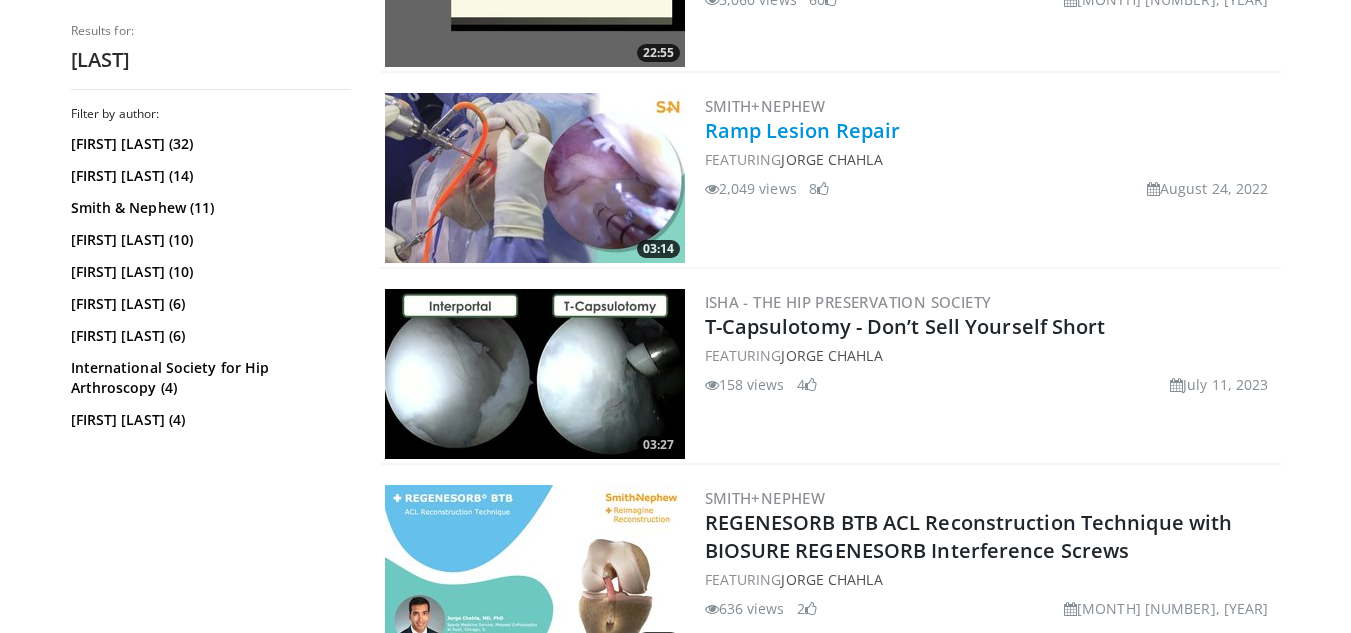 click on "Ramp Lesion Repair" at bounding box center (803, 130) 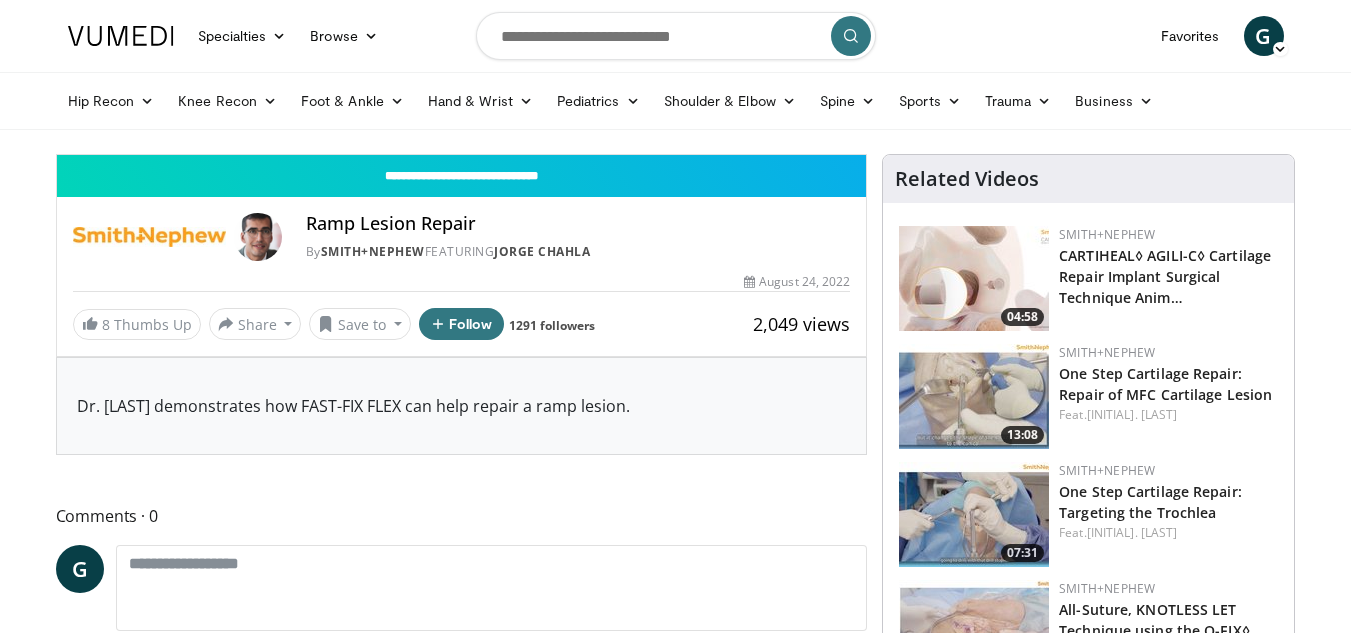 scroll, scrollTop: 0, scrollLeft: 0, axis: both 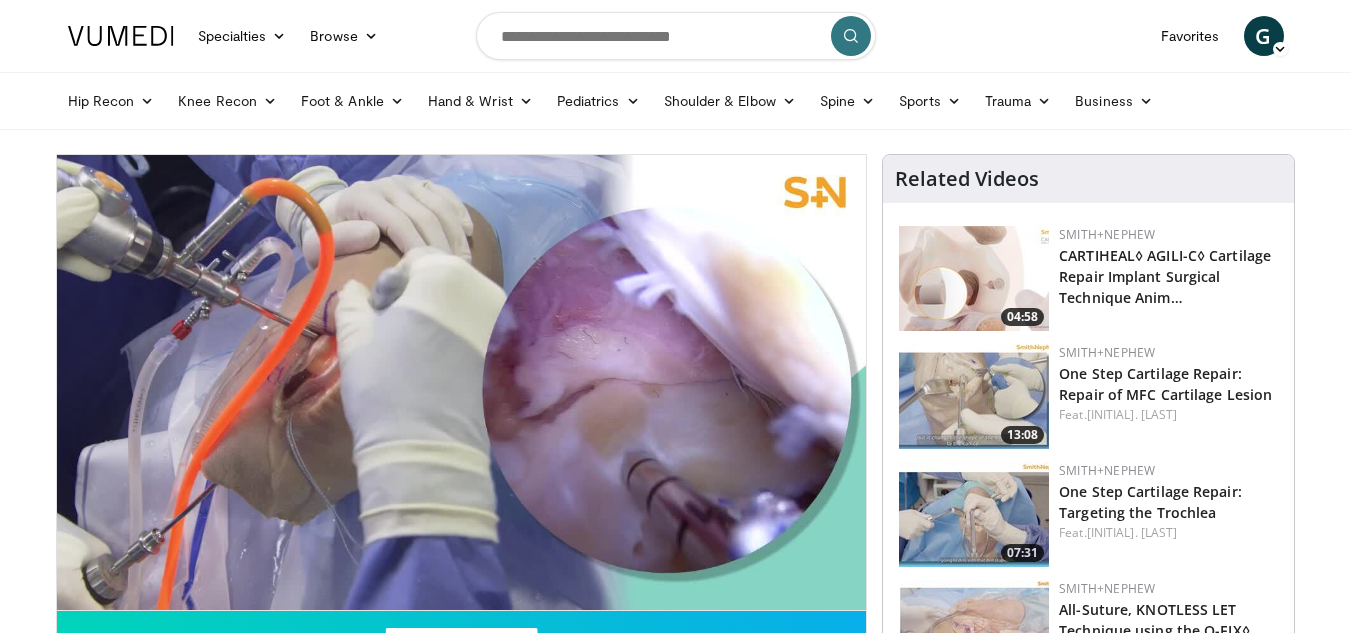 click on "10 seconds
Tap to unmute" at bounding box center (462, 382) 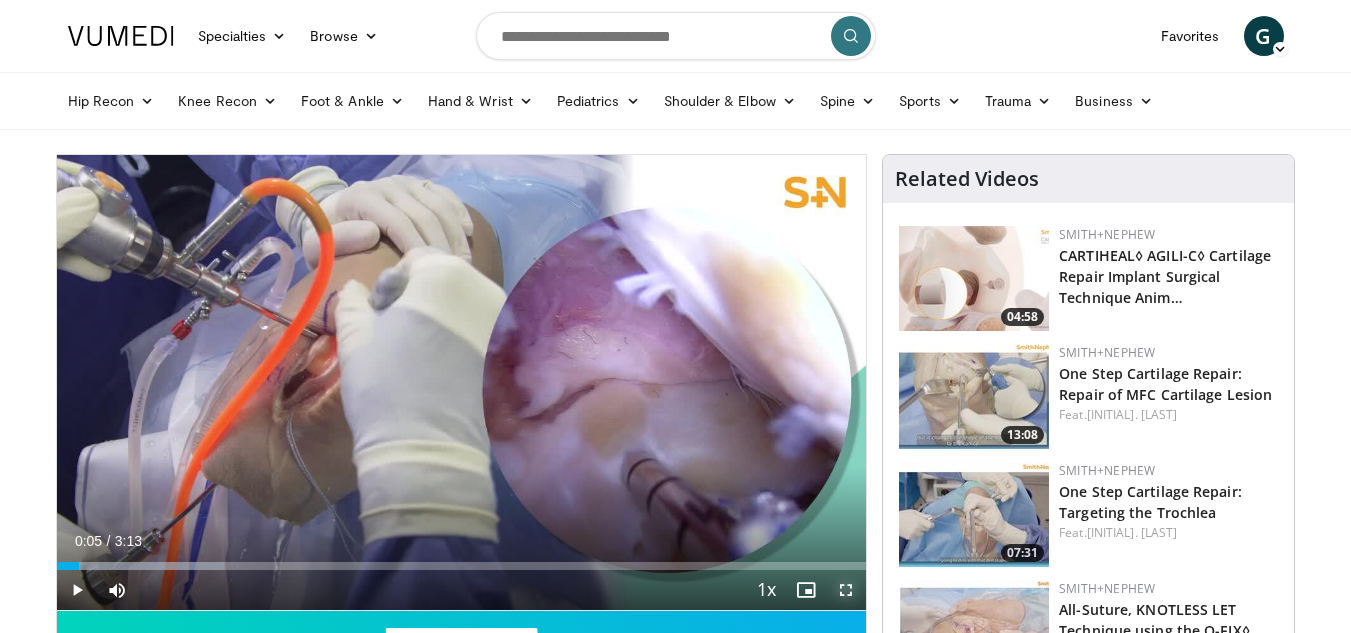 click at bounding box center (846, 590) 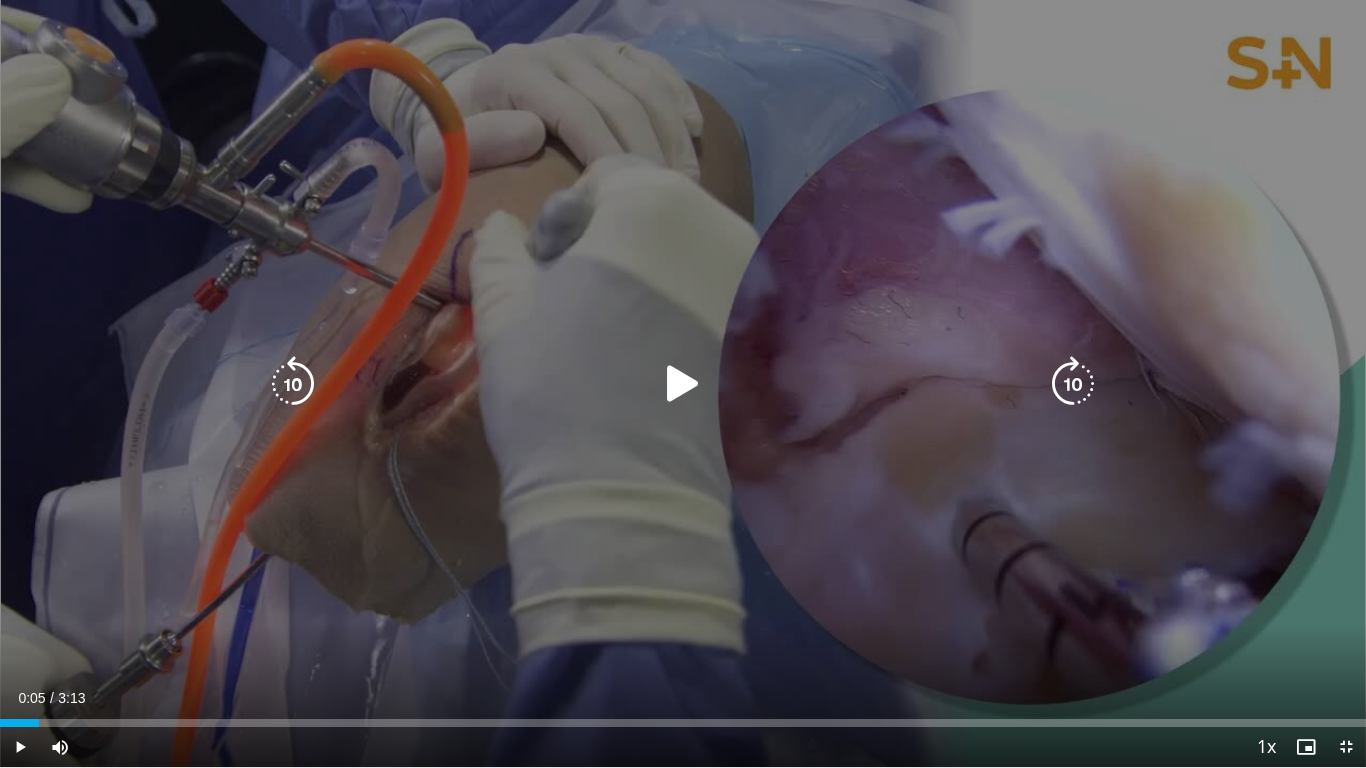 click at bounding box center (683, 384) 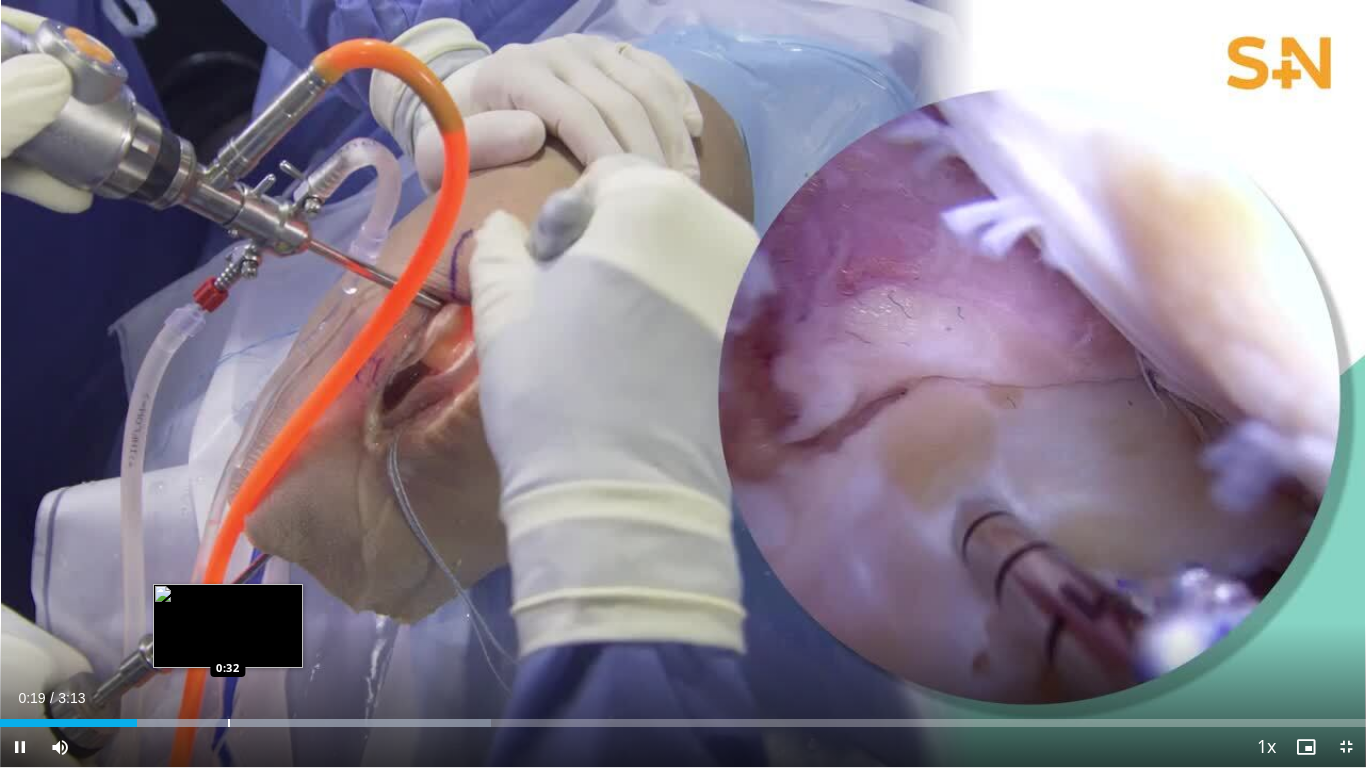 click on "Loaded :  35.92% 0:19 0:32" at bounding box center [683, 717] 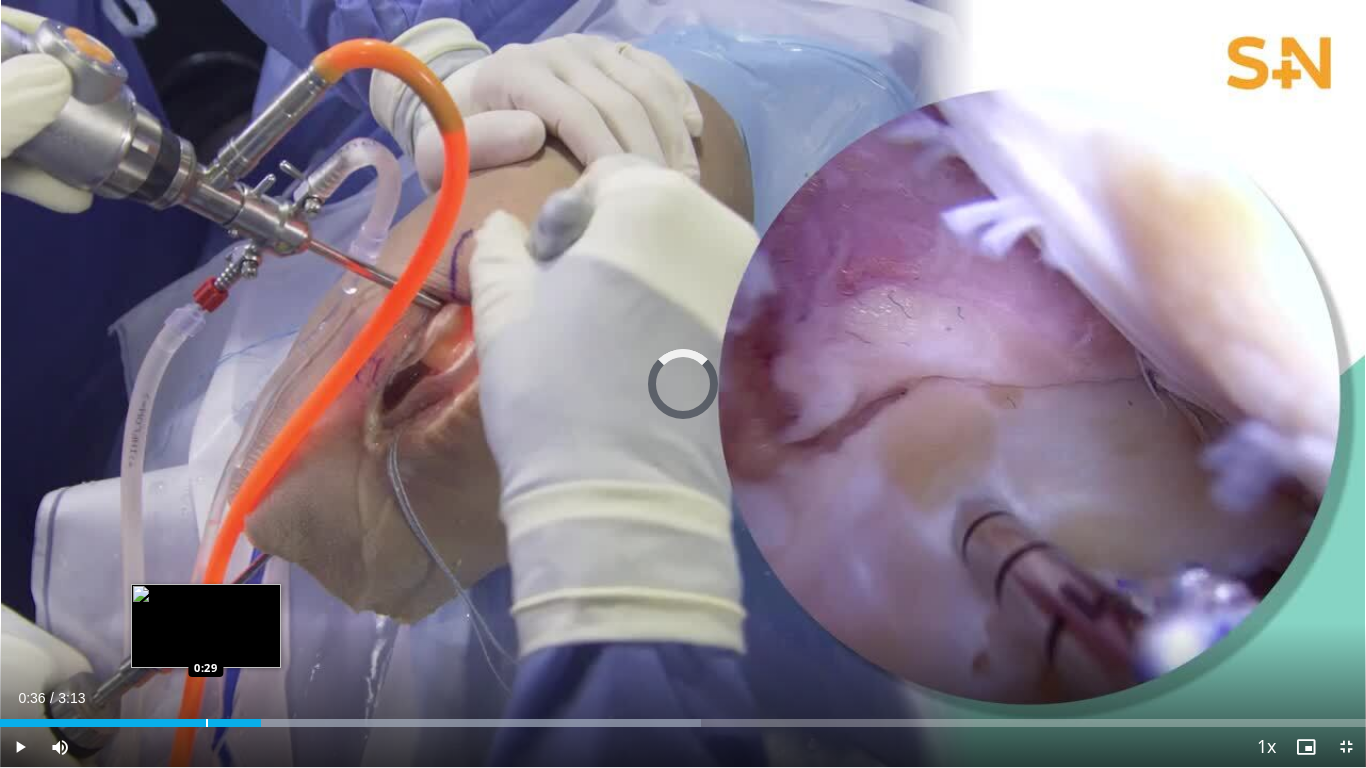 click at bounding box center [207, 723] 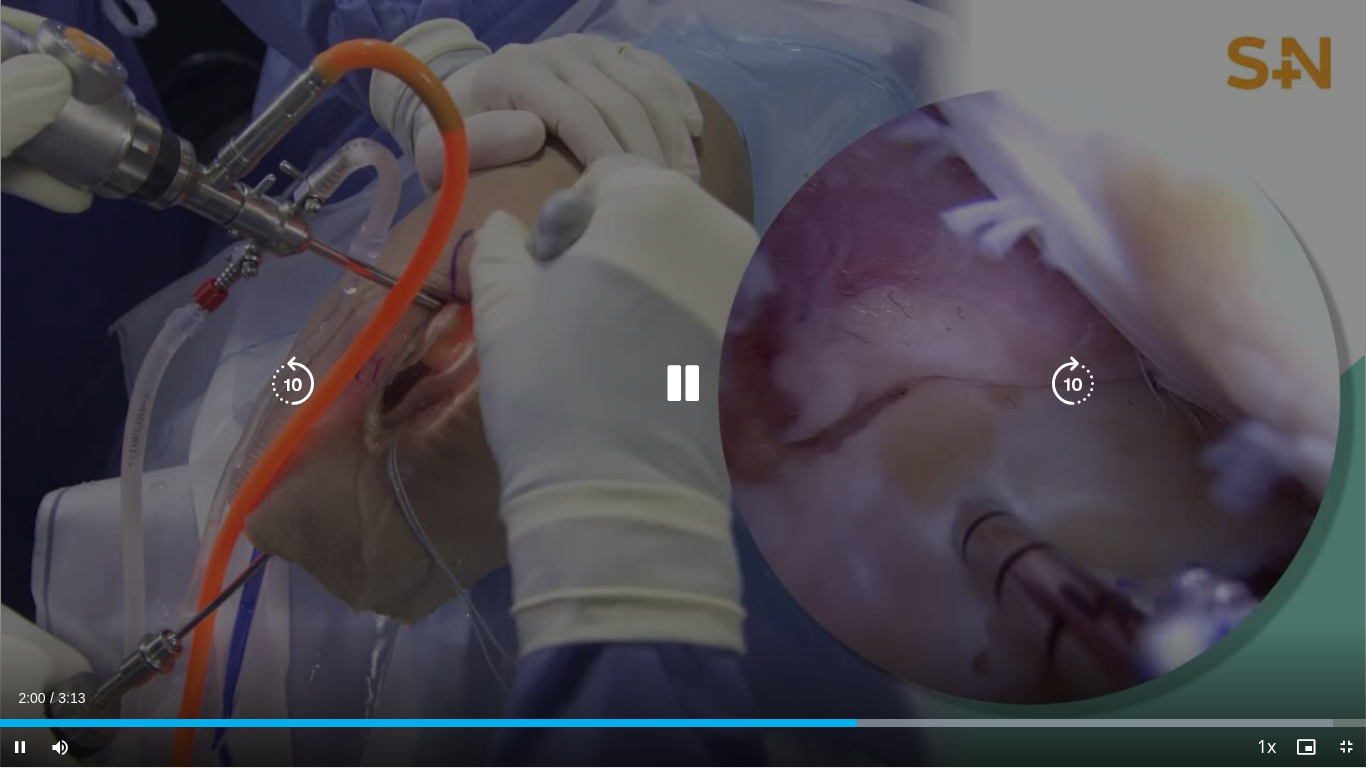click on "10 seconds
Tap to unmute" at bounding box center (683, 383) 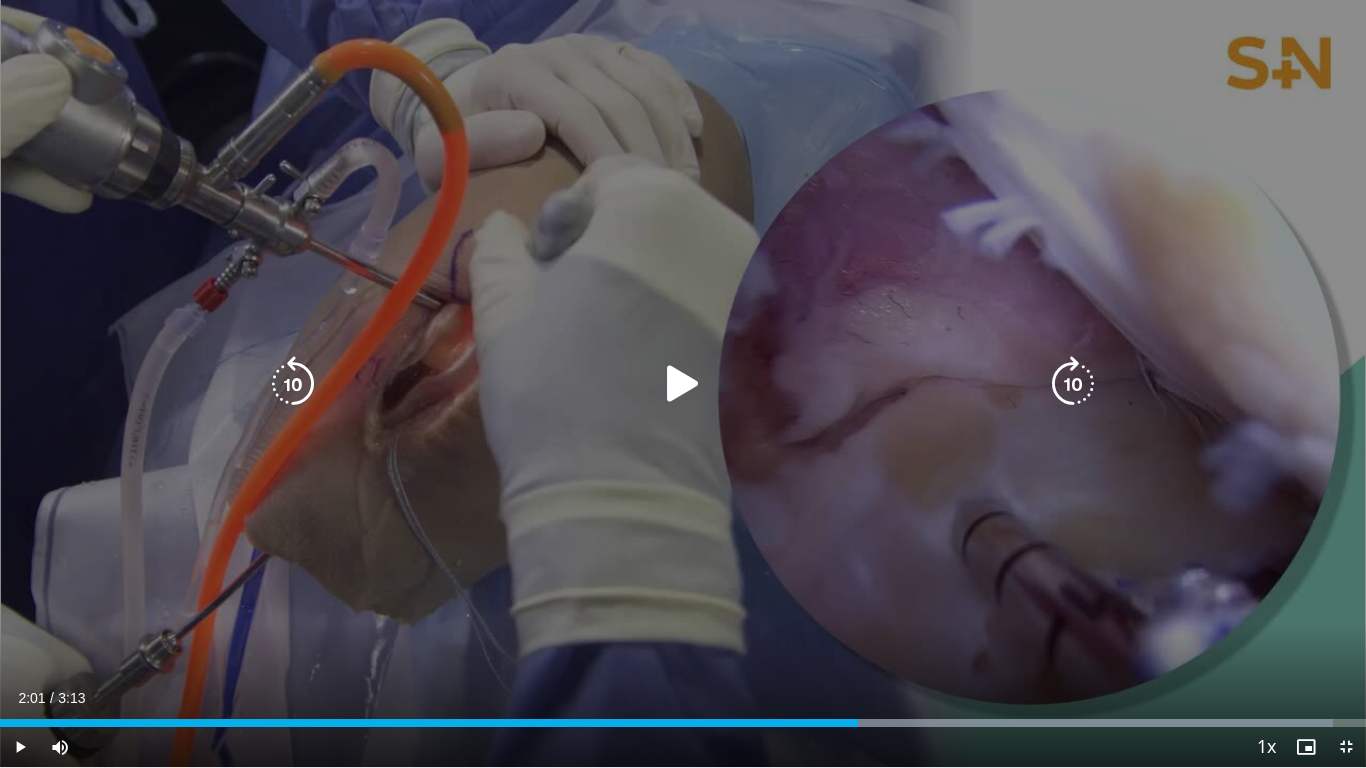click at bounding box center (683, 384) 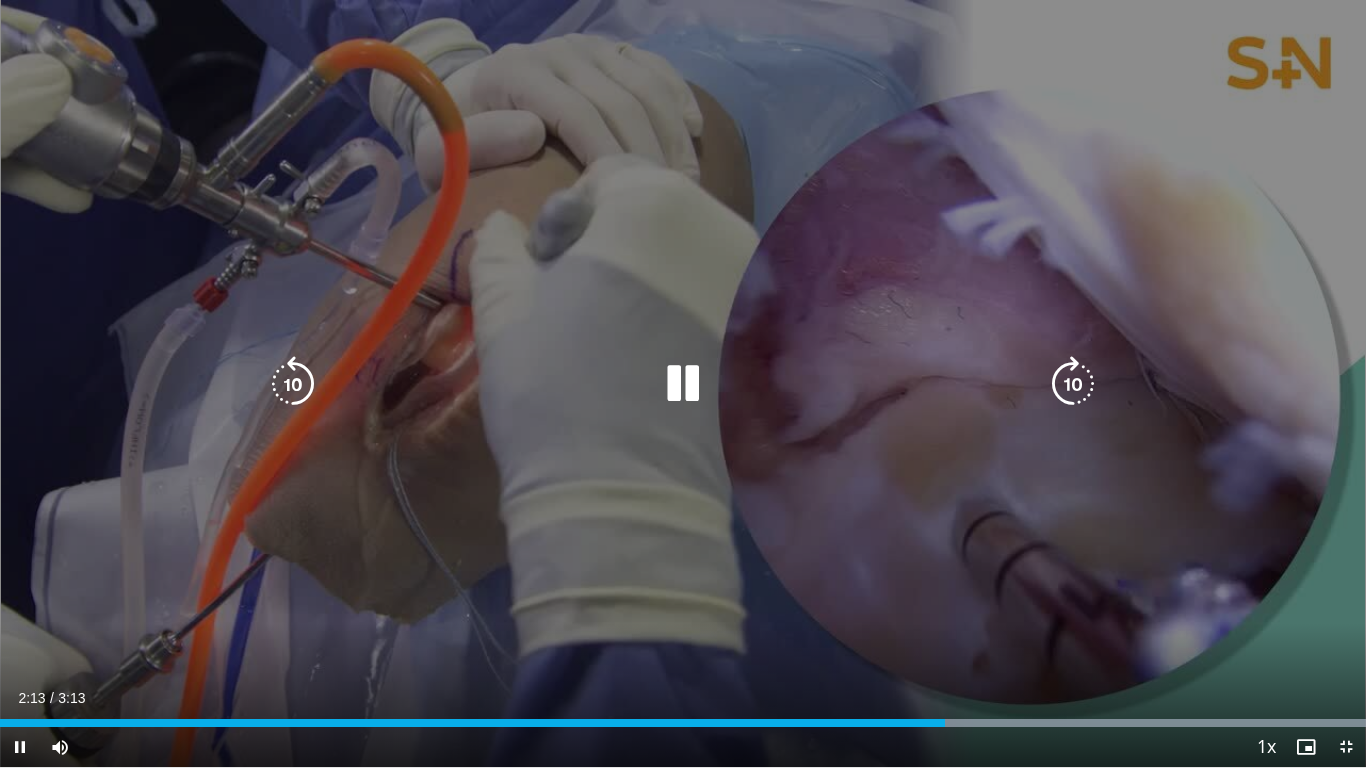 click on "10 seconds
Tap to unmute" at bounding box center (683, 383) 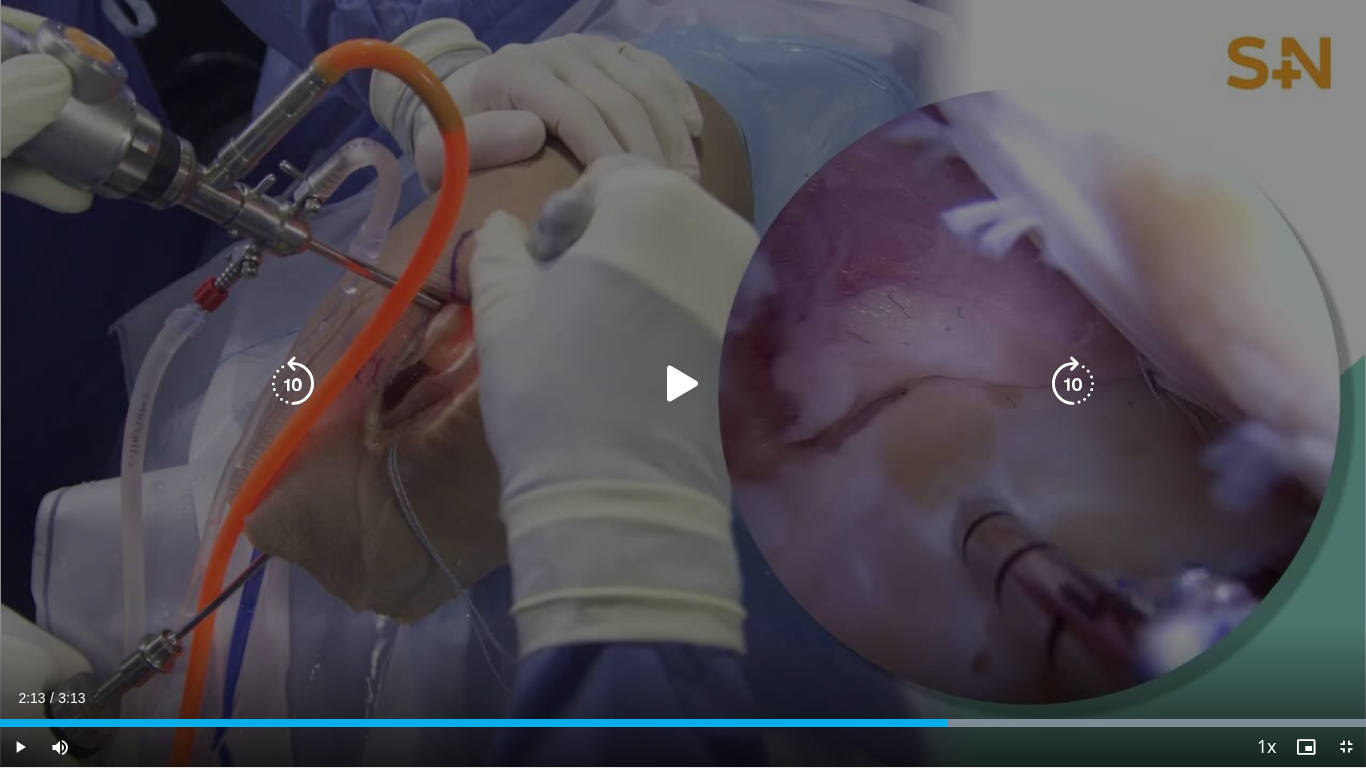 click on "10 seconds
Tap to unmute" at bounding box center (683, 383) 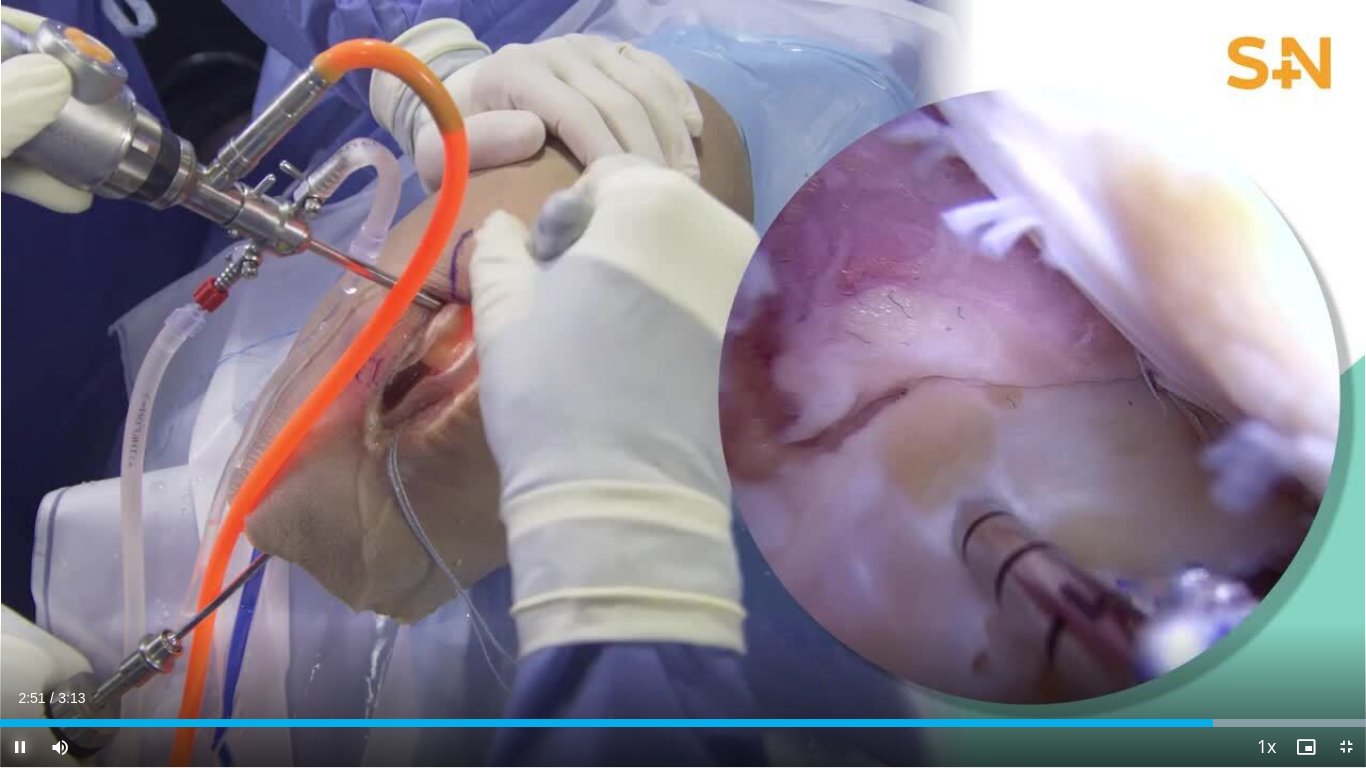click at bounding box center [20, 747] 